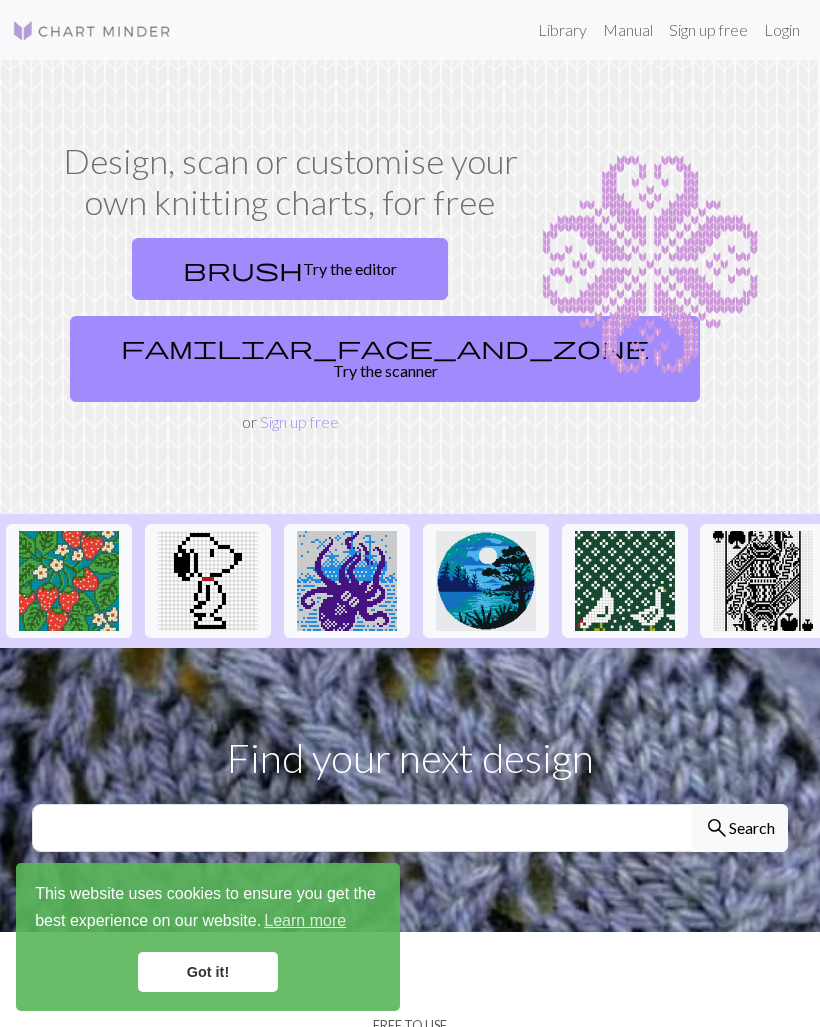 scroll, scrollTop: 0, scrollLeft: 0, axis: both 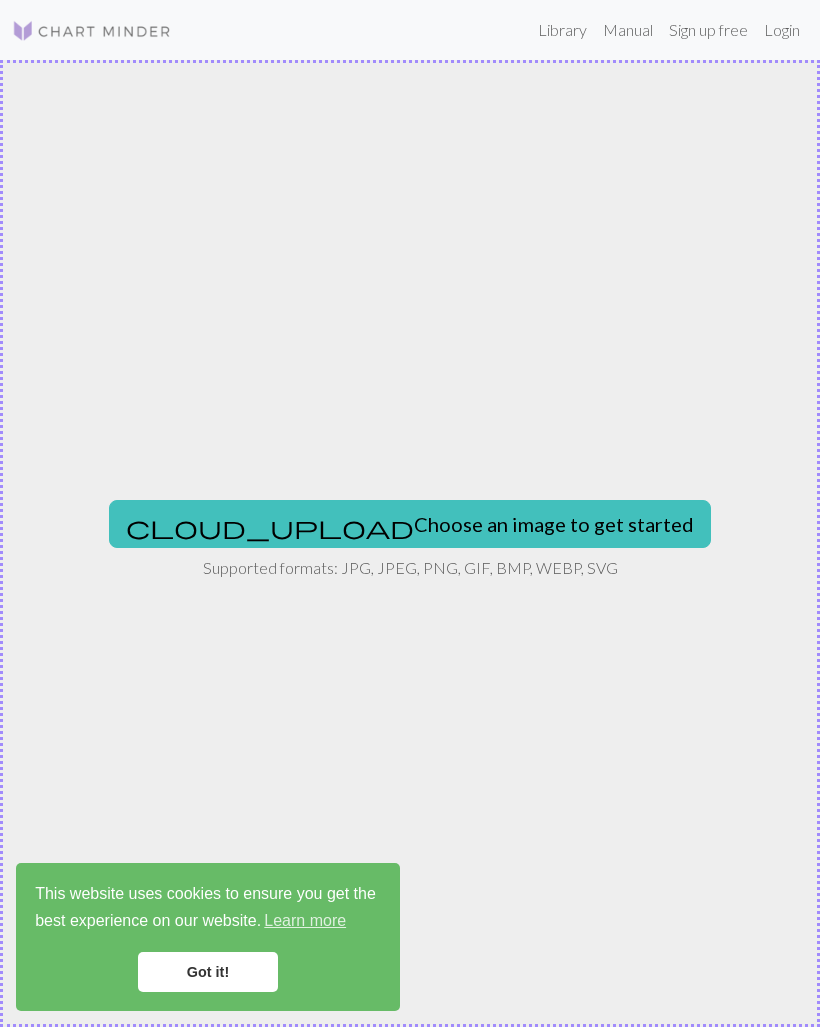 click on "cloud_upload  Choose an image to get started" at bounding box center (410, 524) 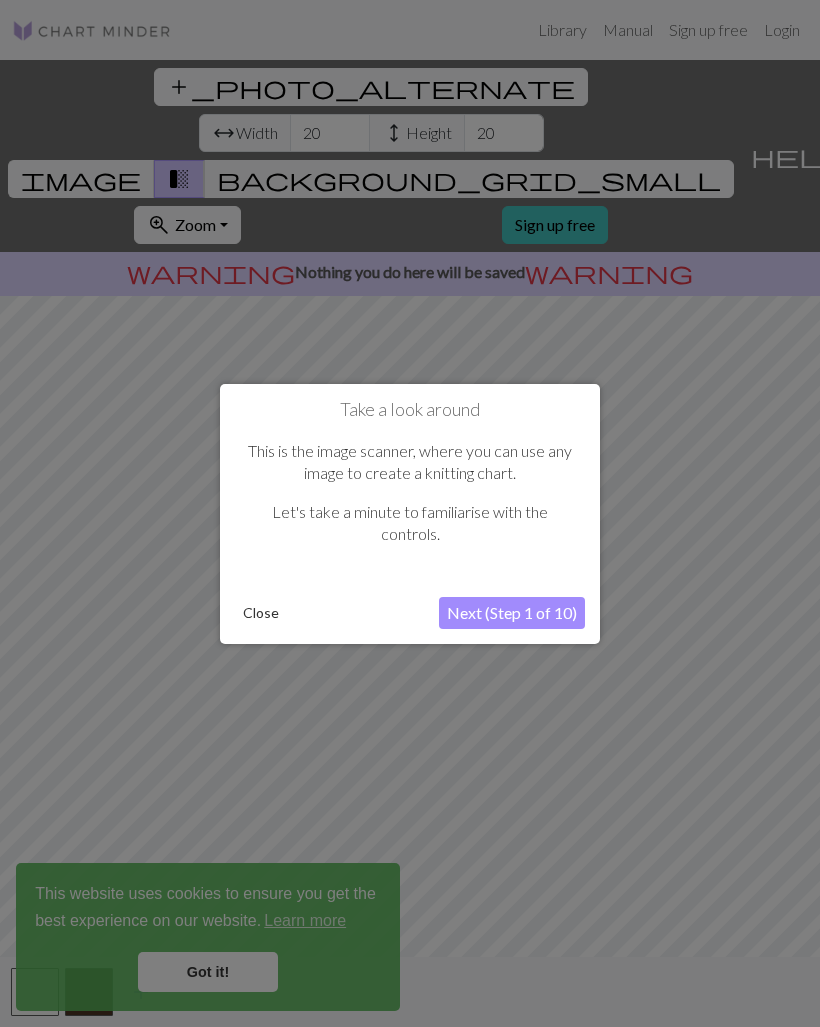 click on "Next (Step 1 of 10)" at bounding box center (512, 613) 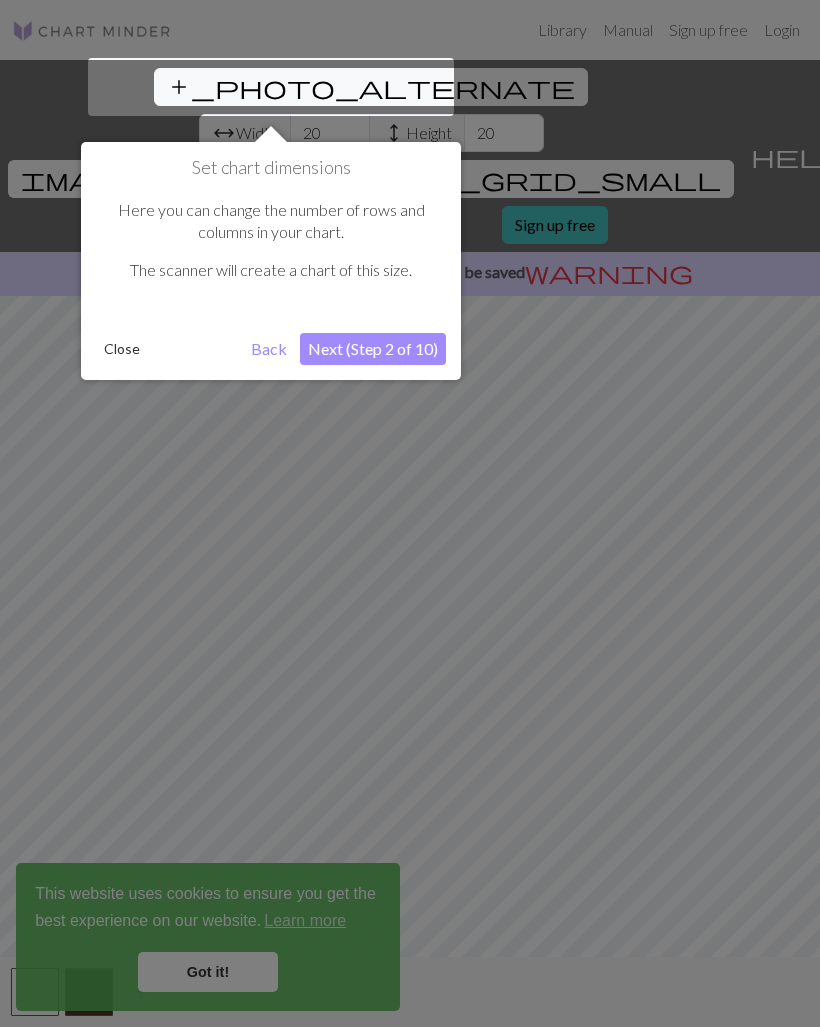 scroll, scrollTop: 1, scrollLeft: 0, axis: vertical 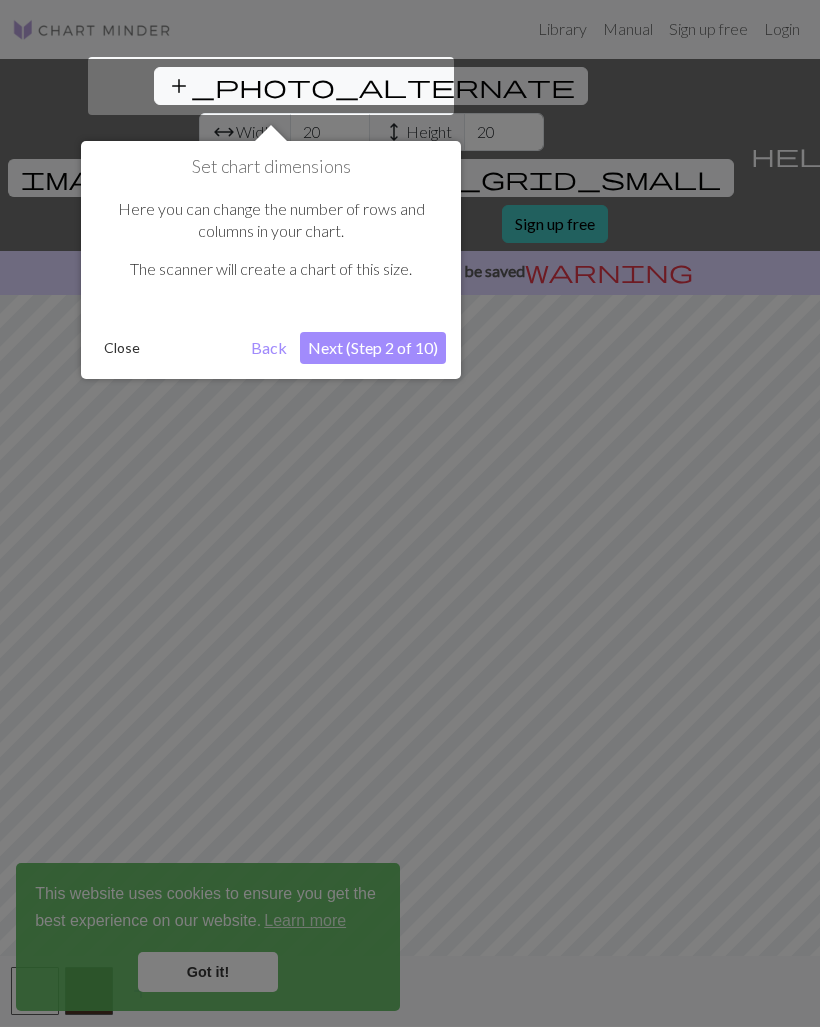 click on "Next (Step 2 of 10)" at bounding box center [373, 348] 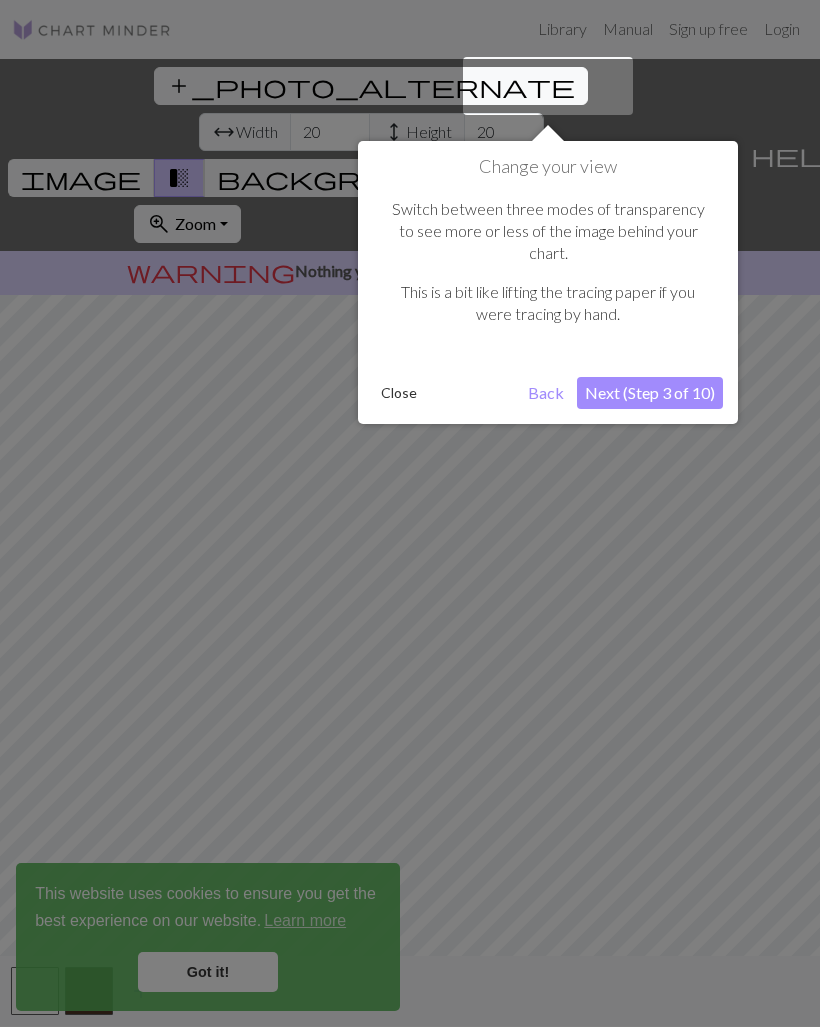 scroll, scrollTop: 2, scrollLeft: 0, axis: vertical 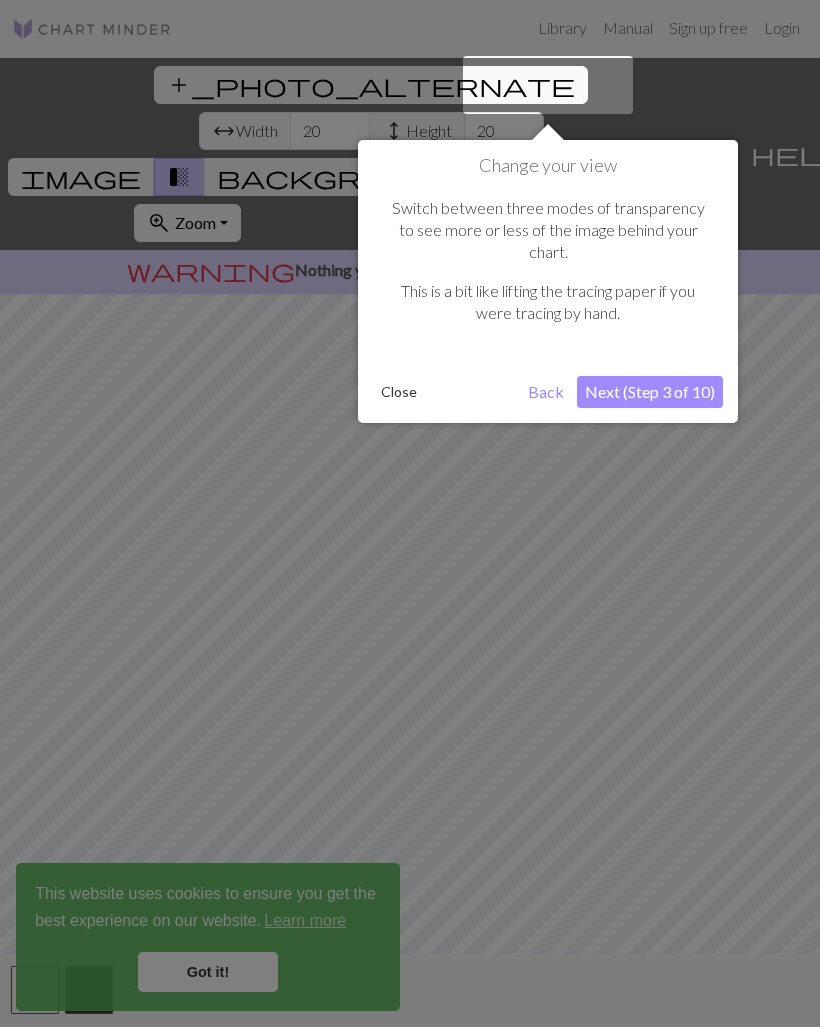 click on "Next (Step 3 of 10)" at bounding box center [650, 392] 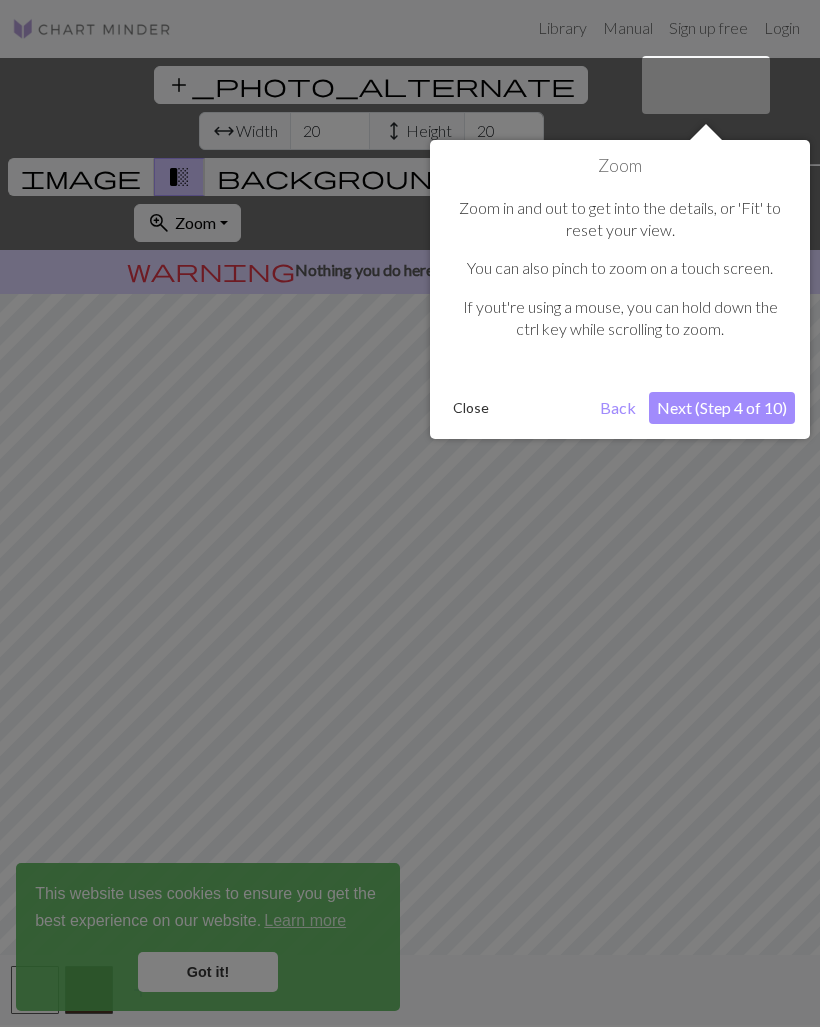scroll, scrollTop: 3, scrollLeft: 0, axis: vertical 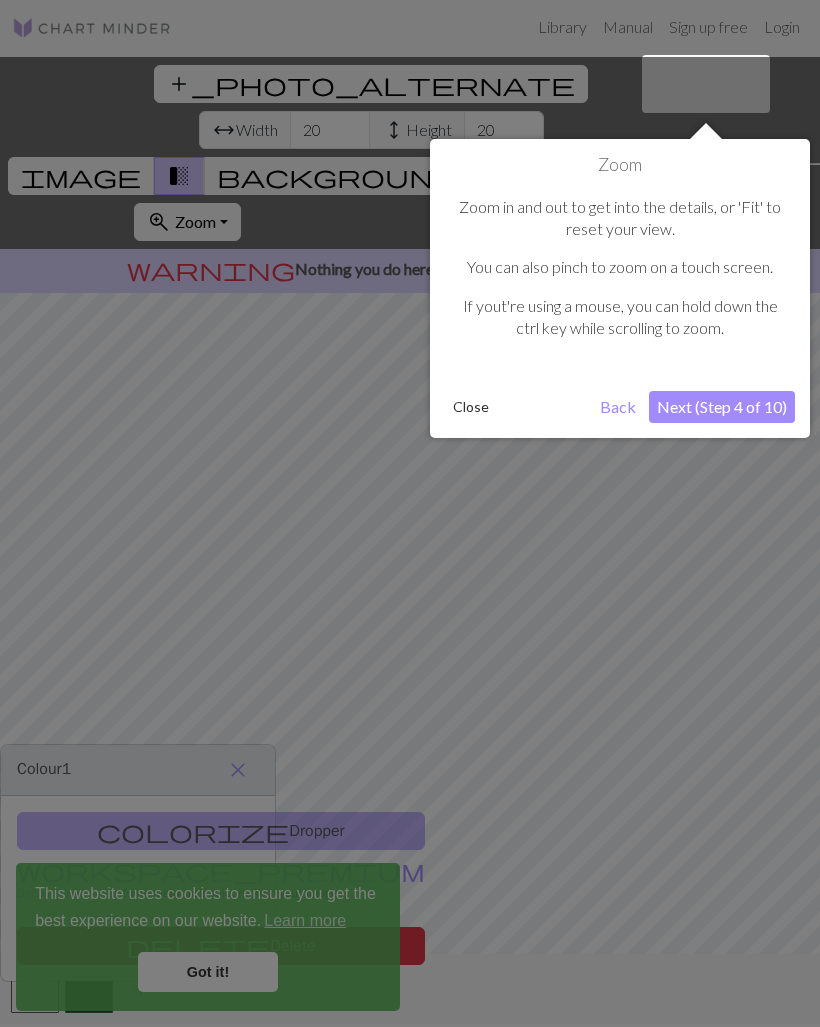 click on "Next (Step 4 of 10)" at bounding box center (722, 407) 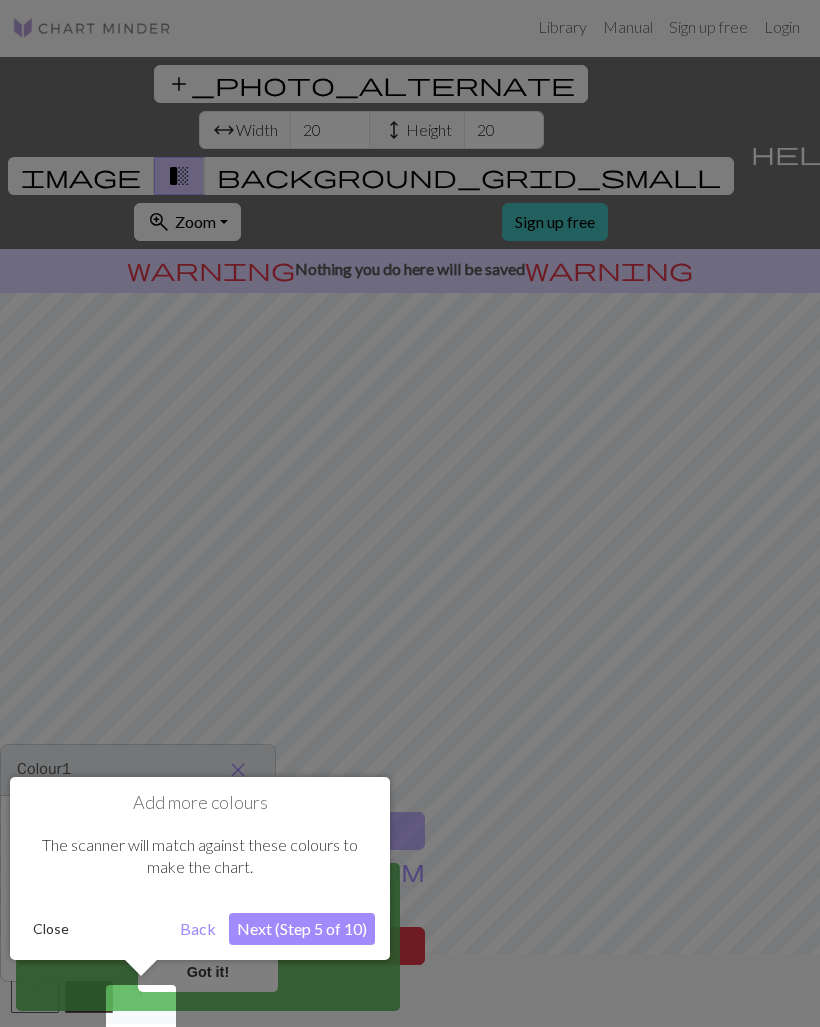 click on "Next (Step 5 of 10)" at bounding box center [302, 929] 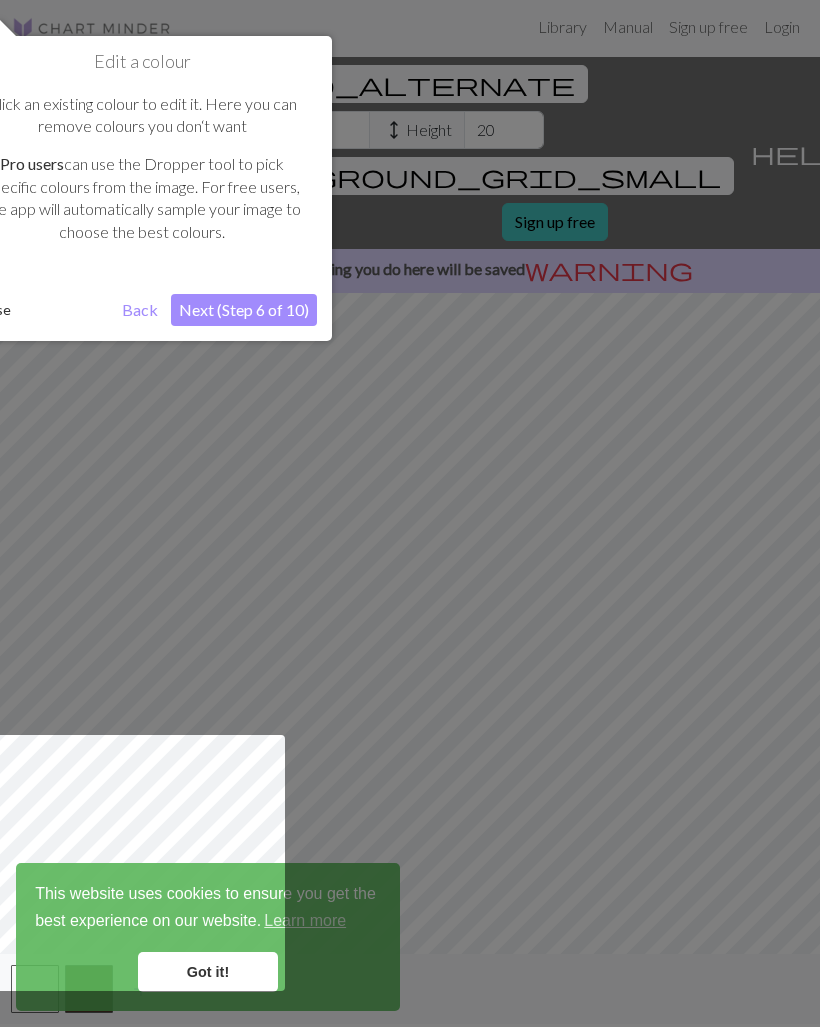 click on "Next (Step 6 of 10)" at bounding box center (244, 310) 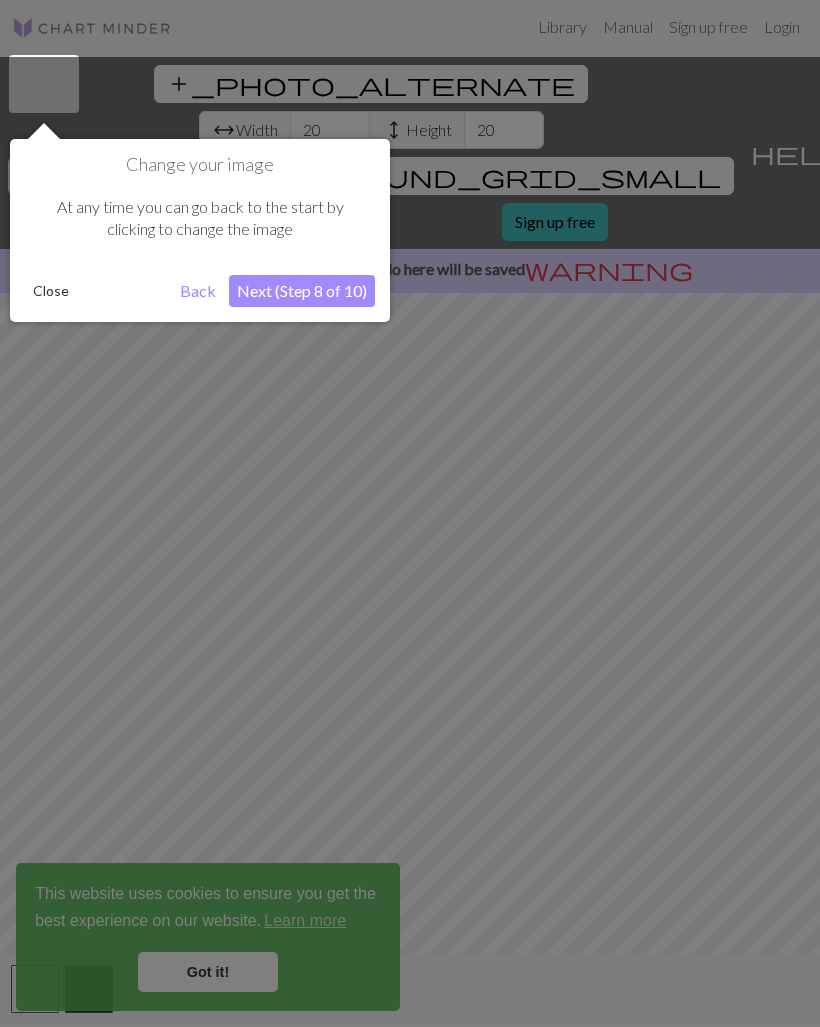 scroll, scrollTop: 4, scrollLeft: 0, axis: vertical 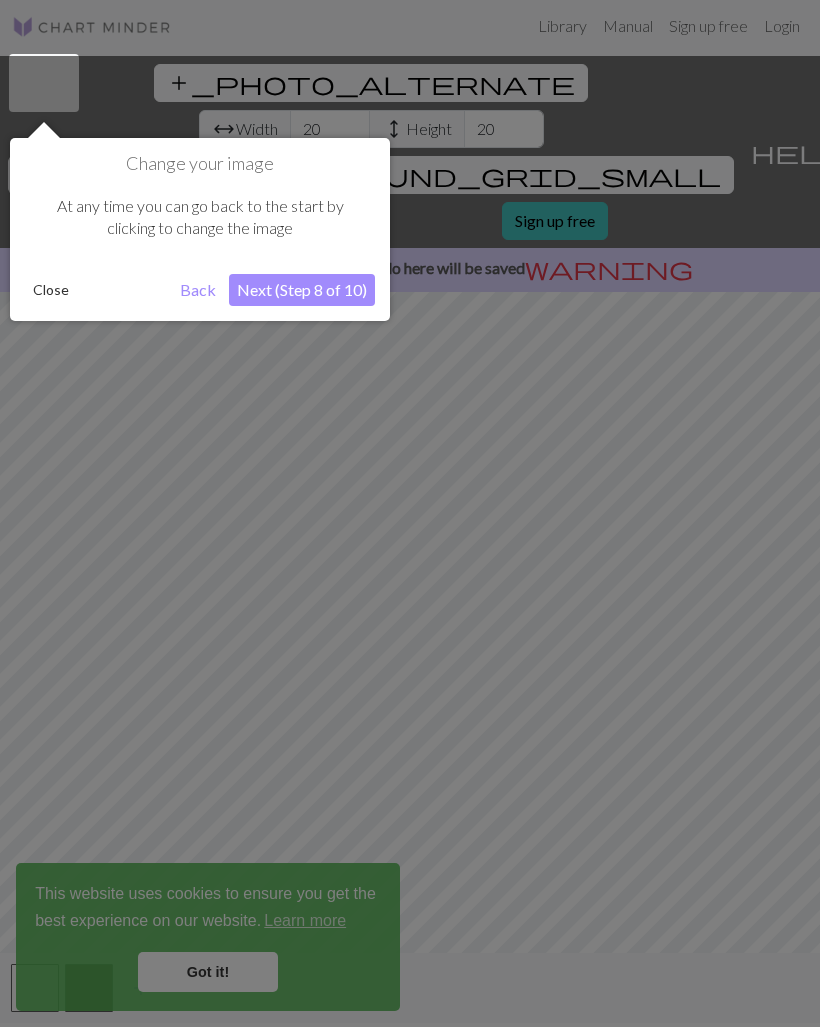 click on "Next (Step 8 of 10)" at bounding box center (302, 290) 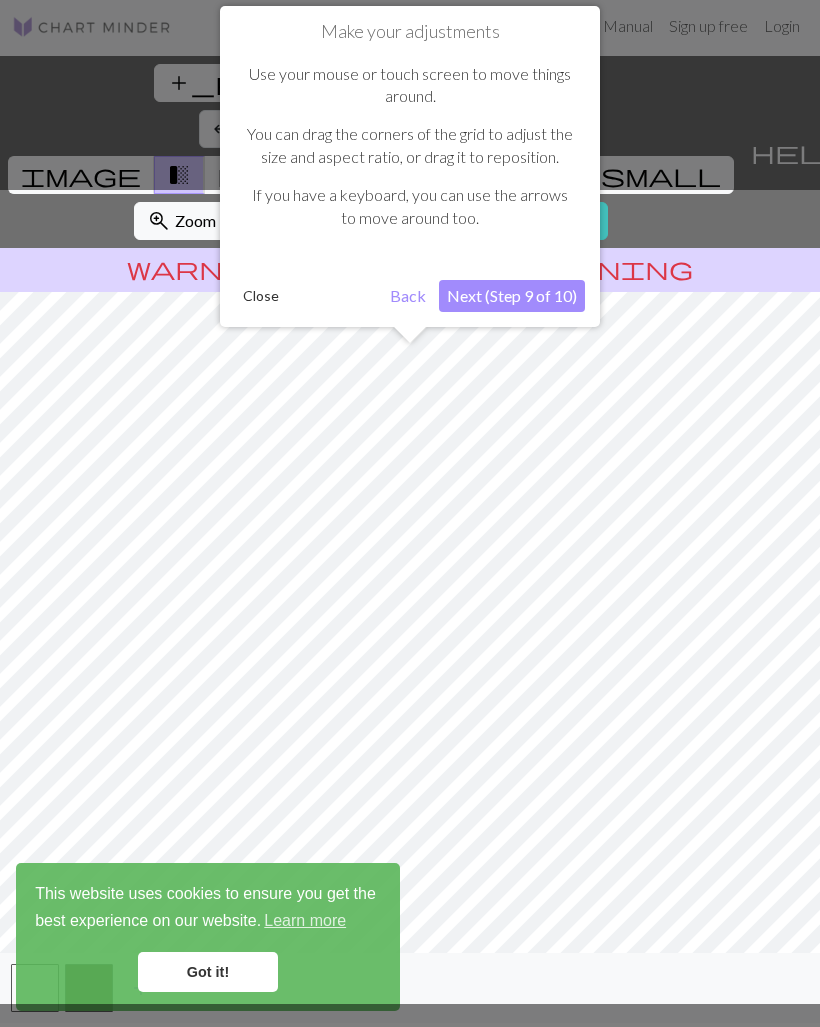 click on "Next (Step 9 of 10)" at bounding box center (512, 296) 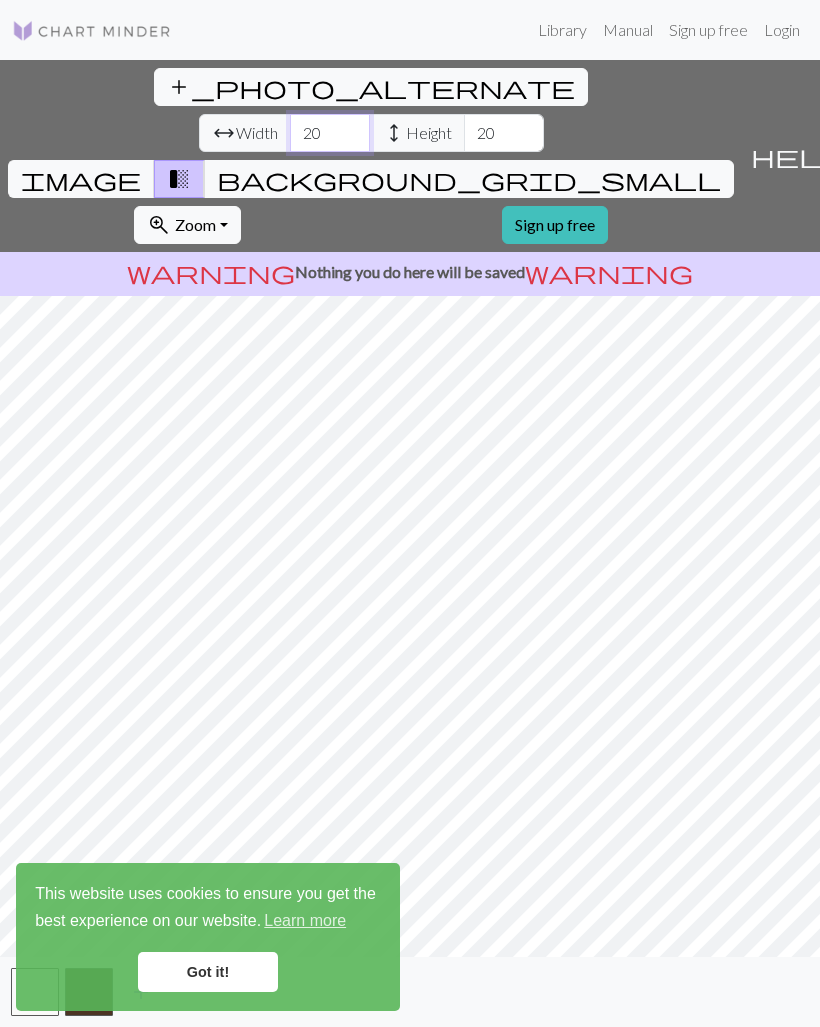 click on "20" at bounding box center (330, 133) 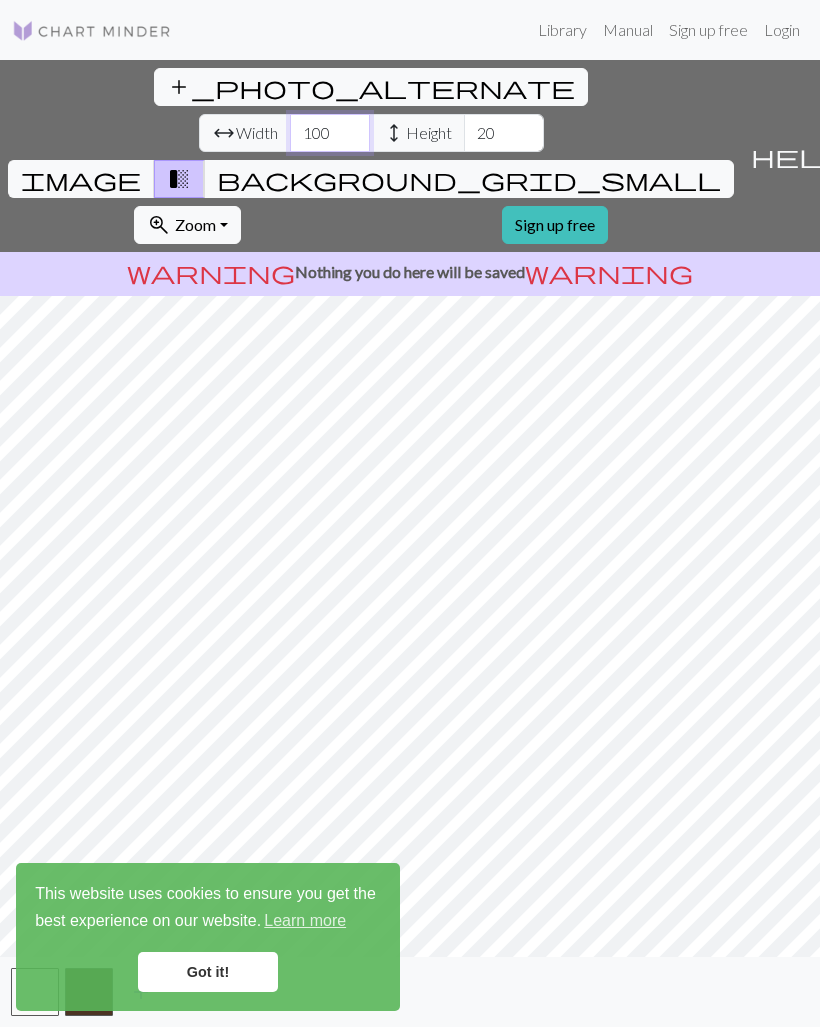 type on "100" 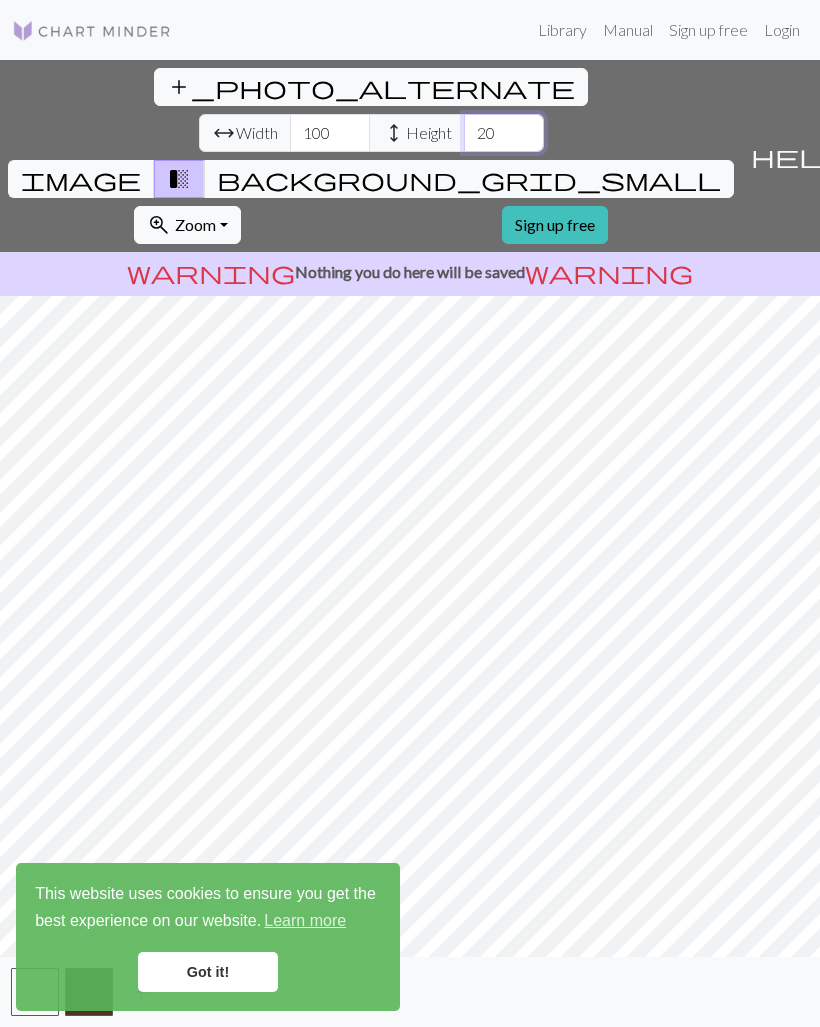 click on "20" at bounding box center [504, 133] 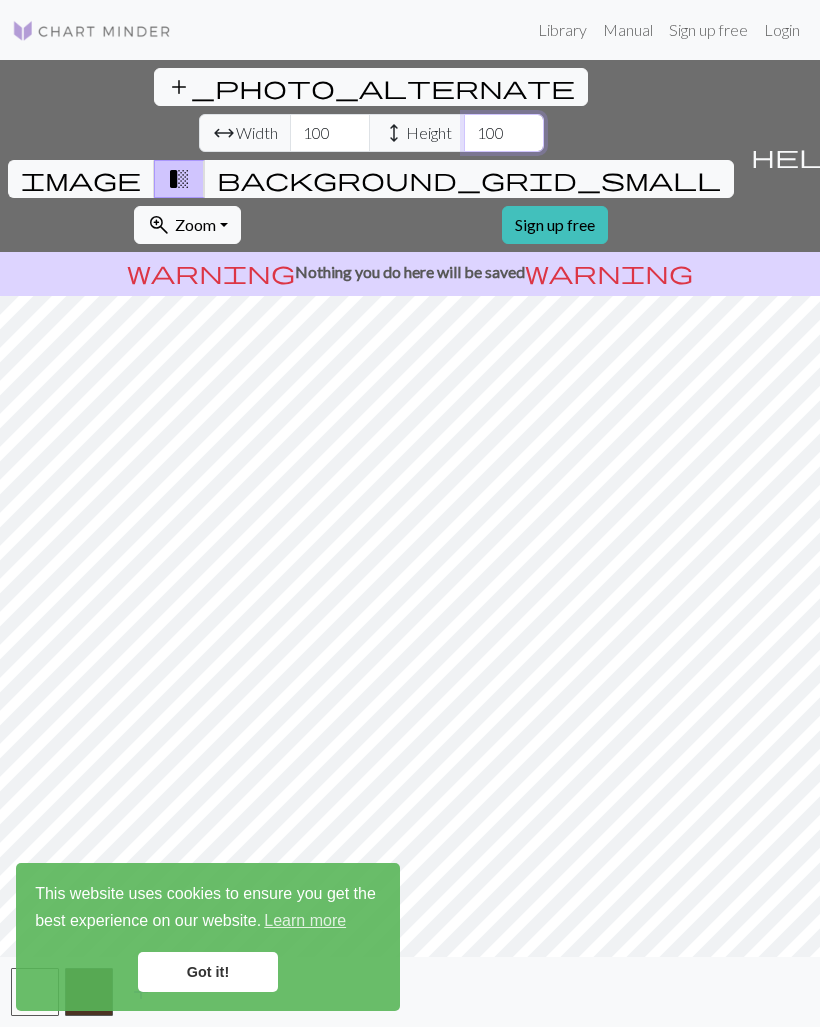 click on "100" at bounding box center [504, 133] 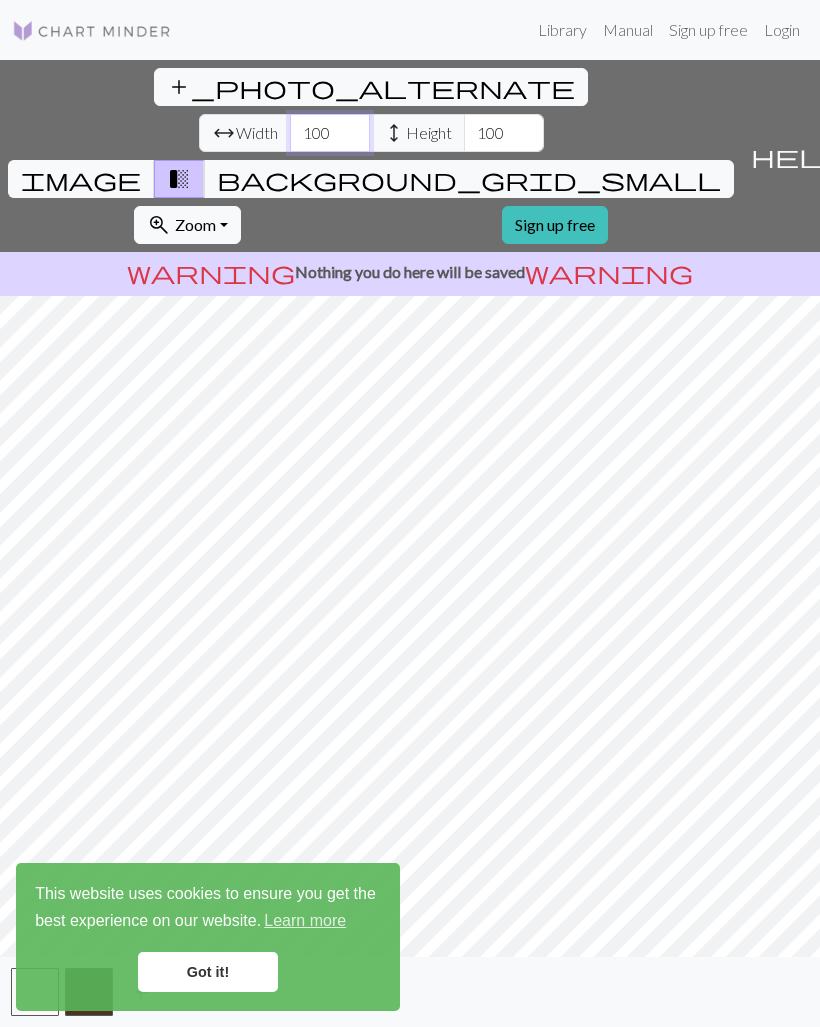 click on "100" at bounding box center [330, 133] 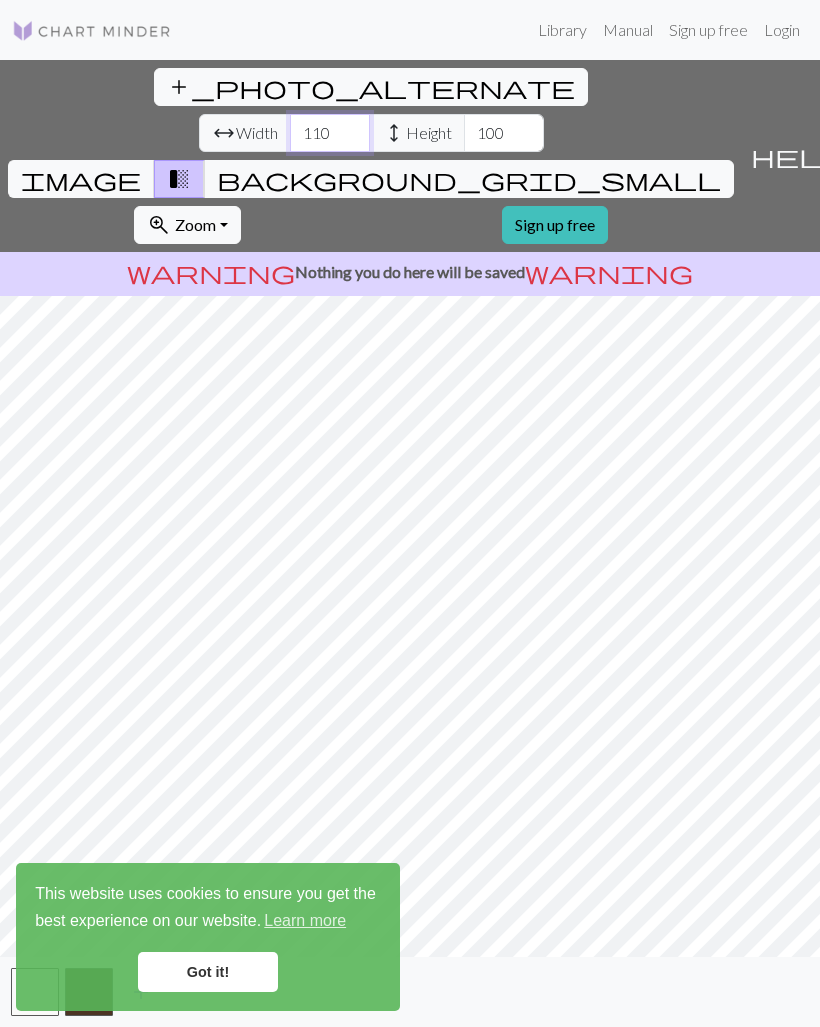 type on "110" 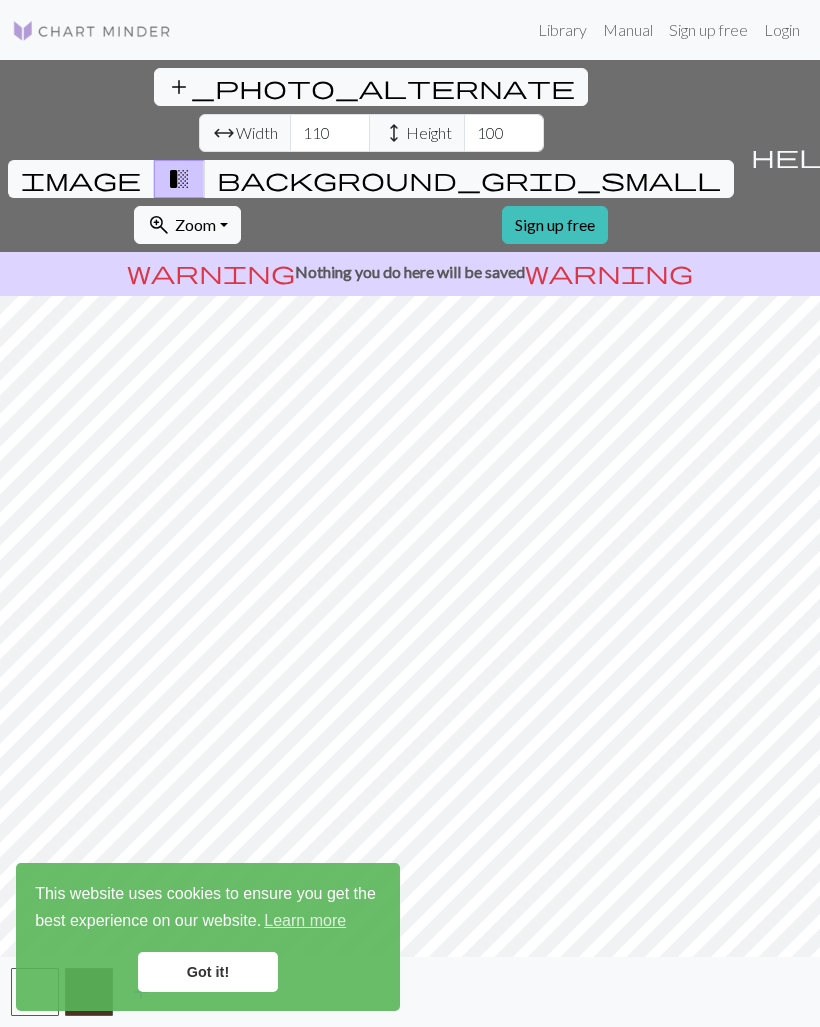click on "Got it!" at bounding box center [208, 972] 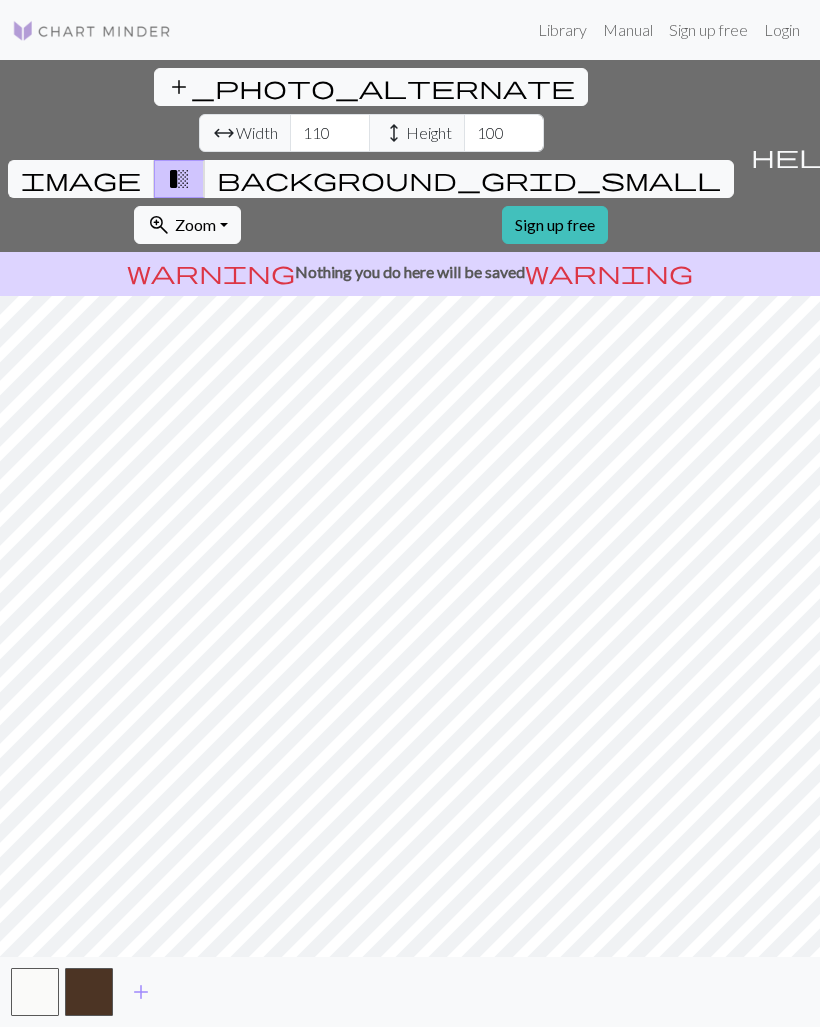 click at bounding box center (35, 992) 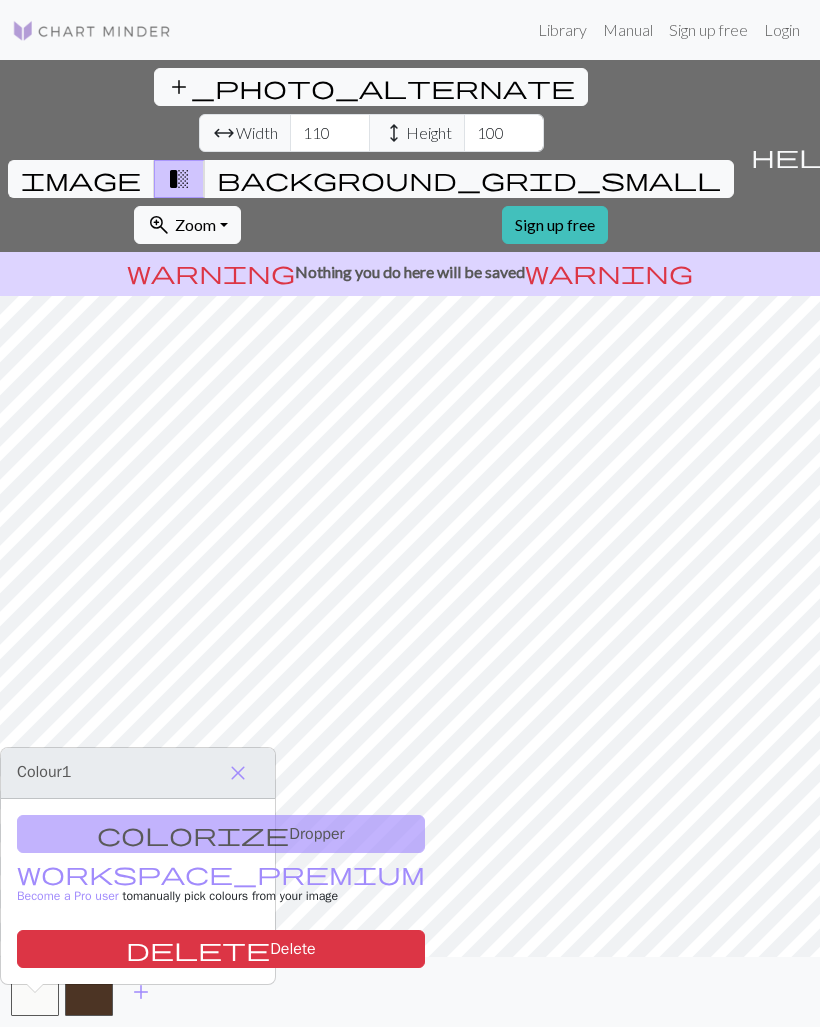 click on "colorize Dropper workspace_premium Become a Pro user   to  manually pick colours from your image delete Delete" at bounding box center [138, 891] 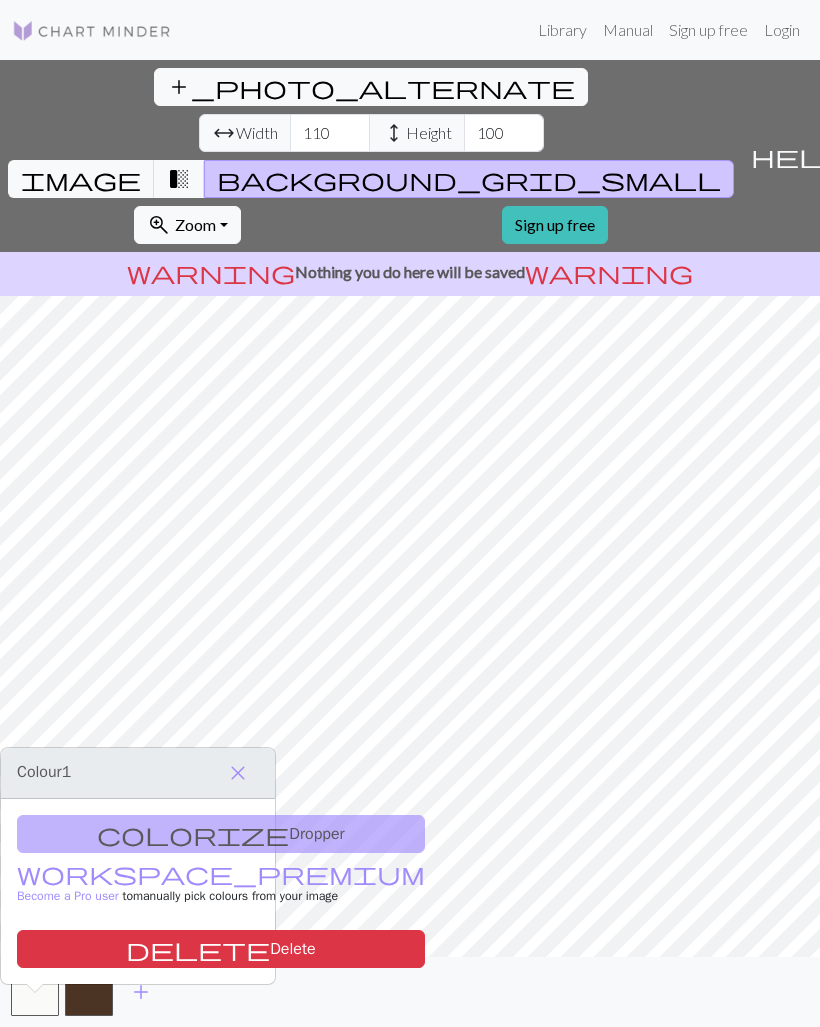 click on "transition_fade" at bounding box center [179, 179] 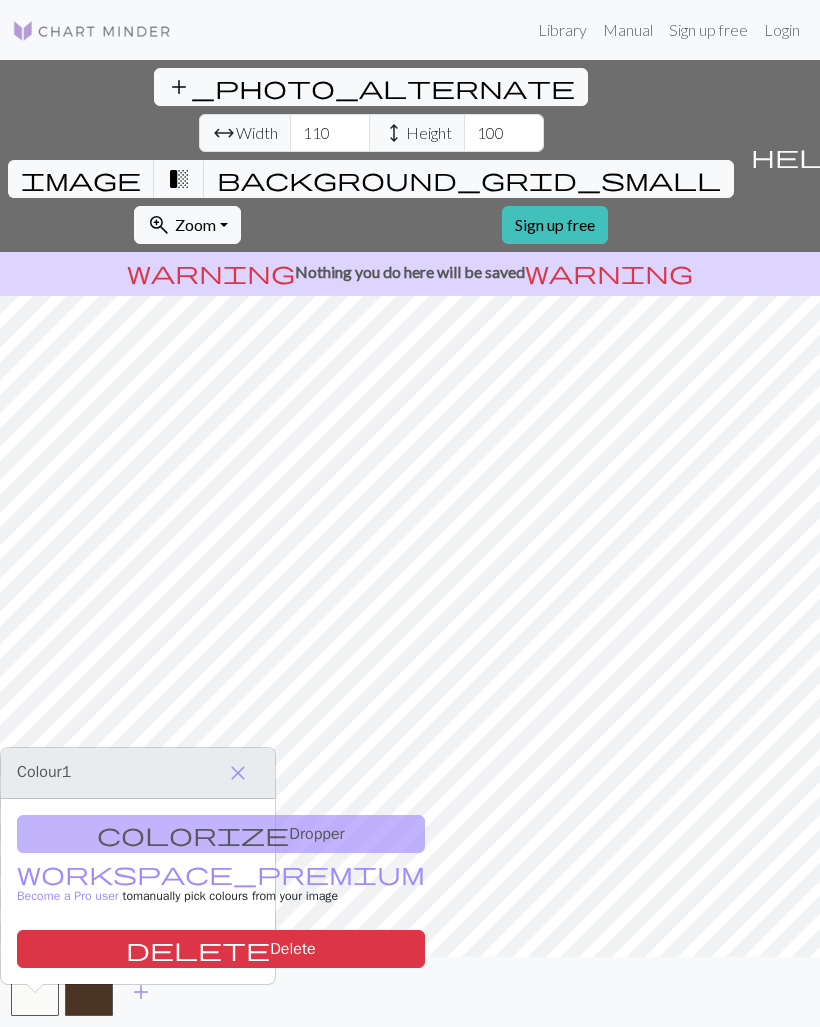 click on "image" at bounding box center [81, 179] 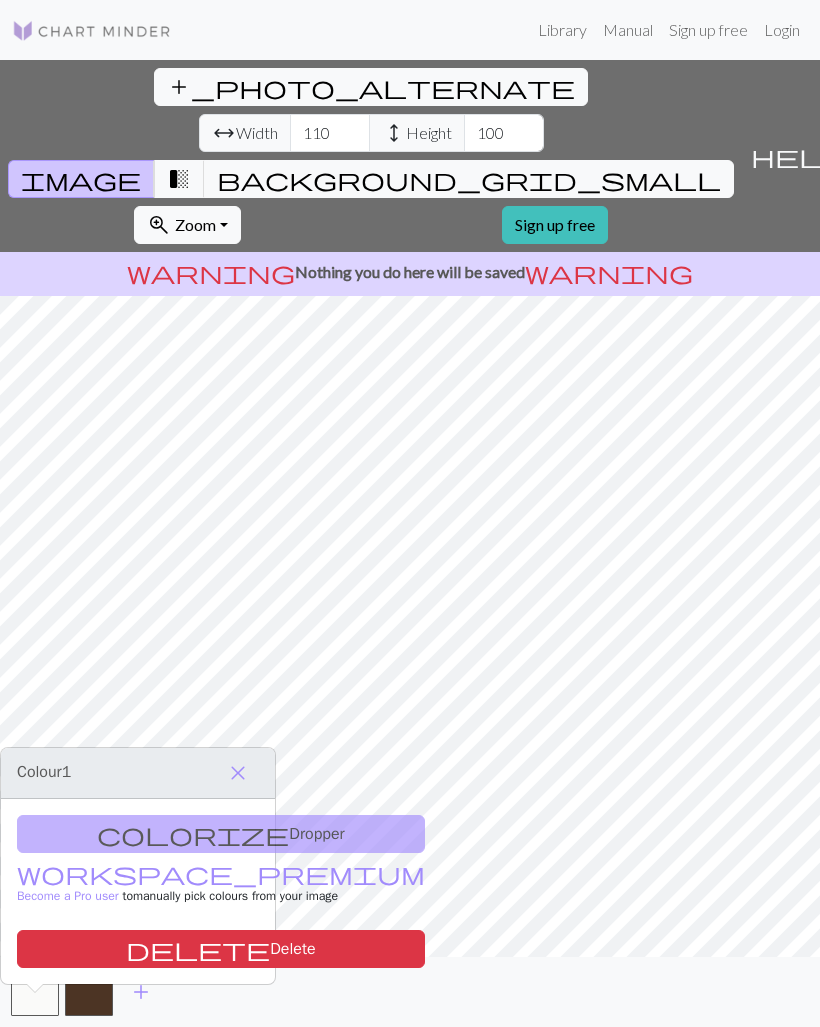 click on "transition_fade" at bounding box center [179, 179] 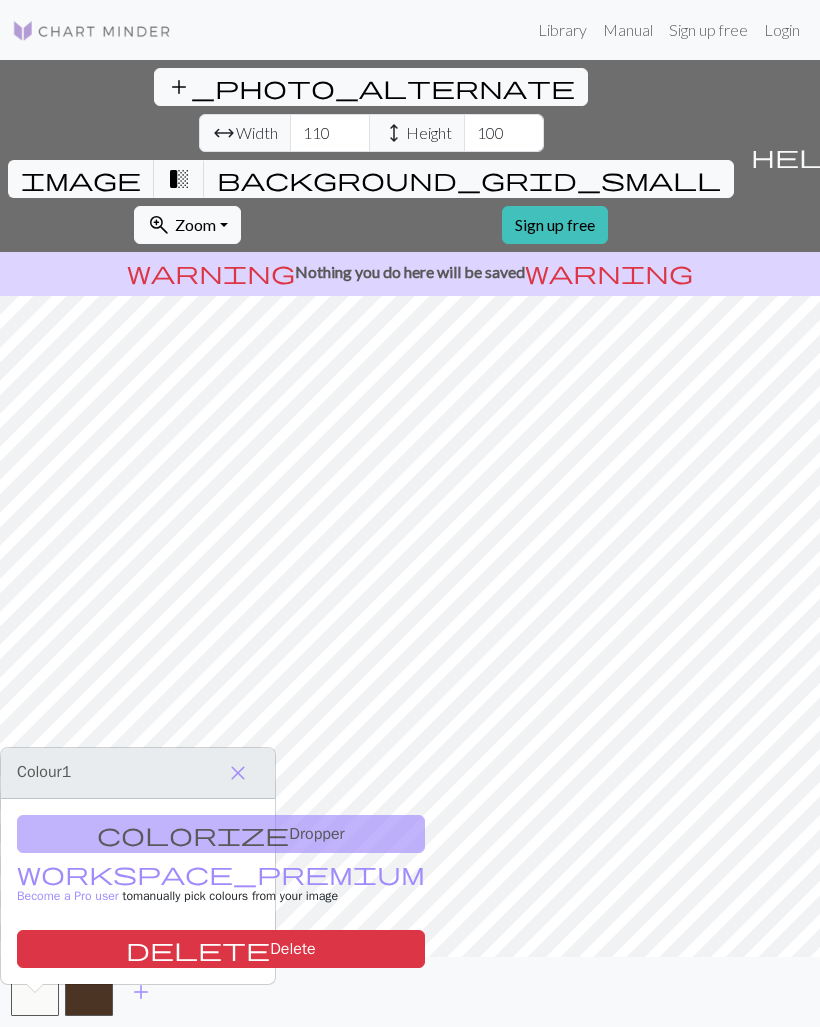 click on "background_grid_small" at bounding box center (469, 179) 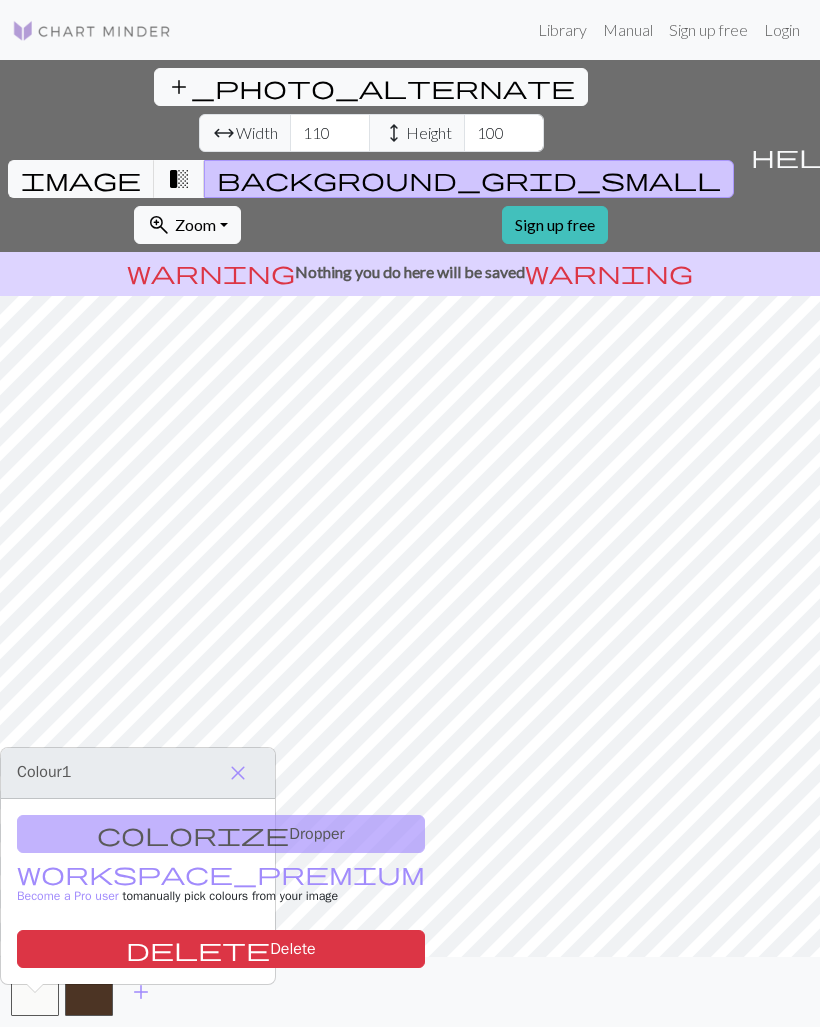 click on "transition_fade" at bounding box center (179, 179) 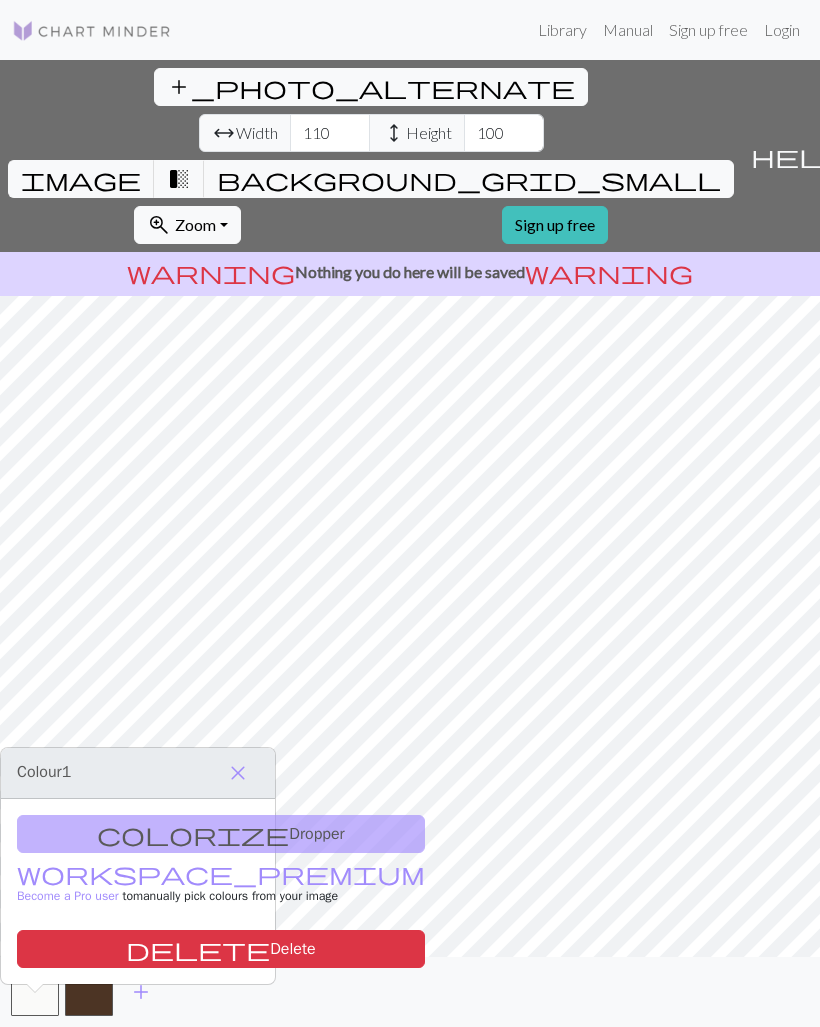 click on "transition_fade" at bounding box center [179, 179] 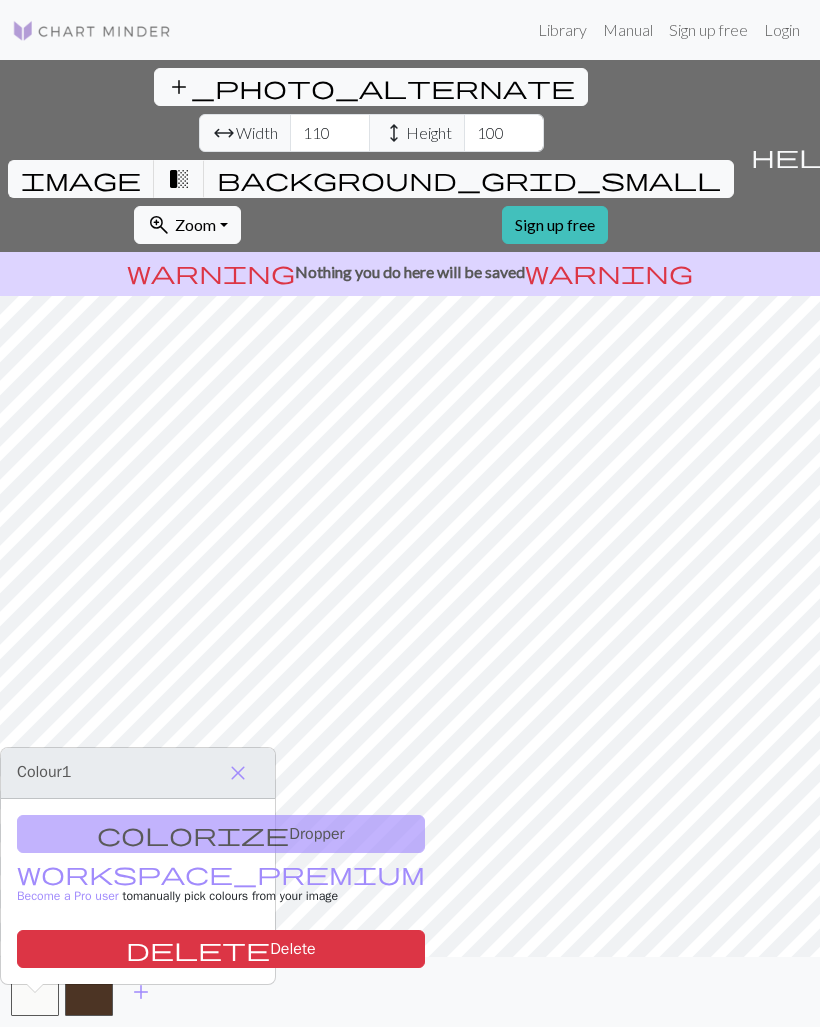 click on "transition_fade" at bounding box center [179, 179] 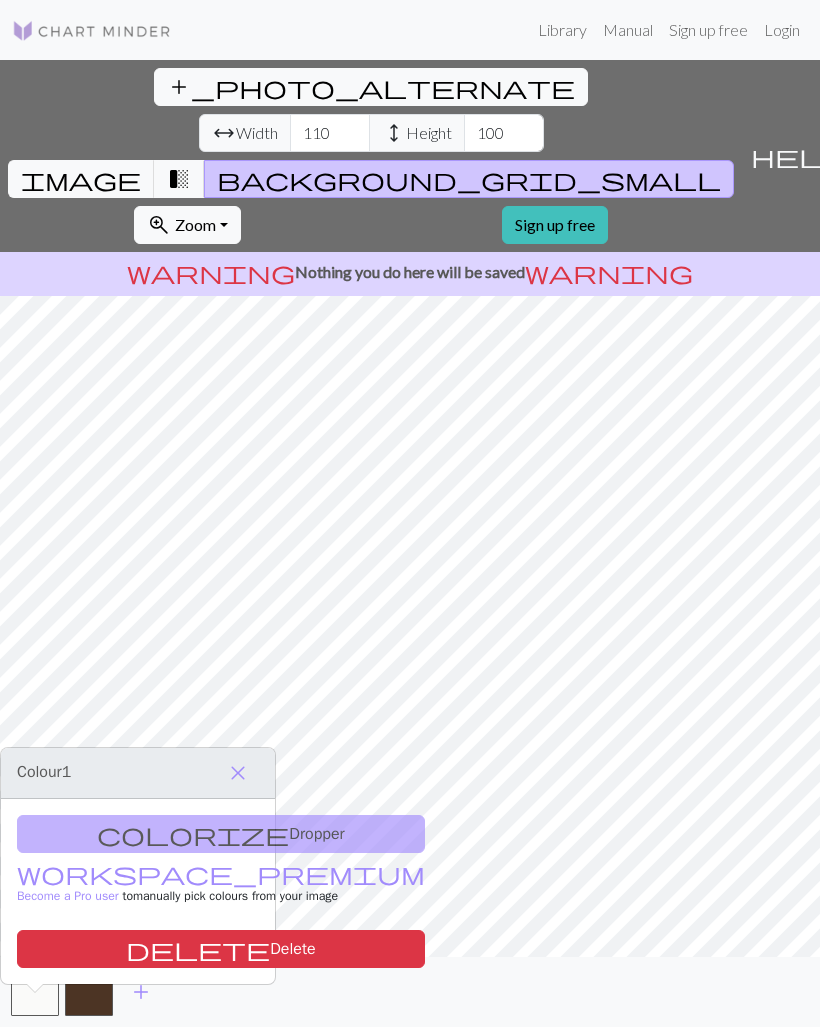 scroll, scrollTop: 0, scrollLeft: 0, axis: both 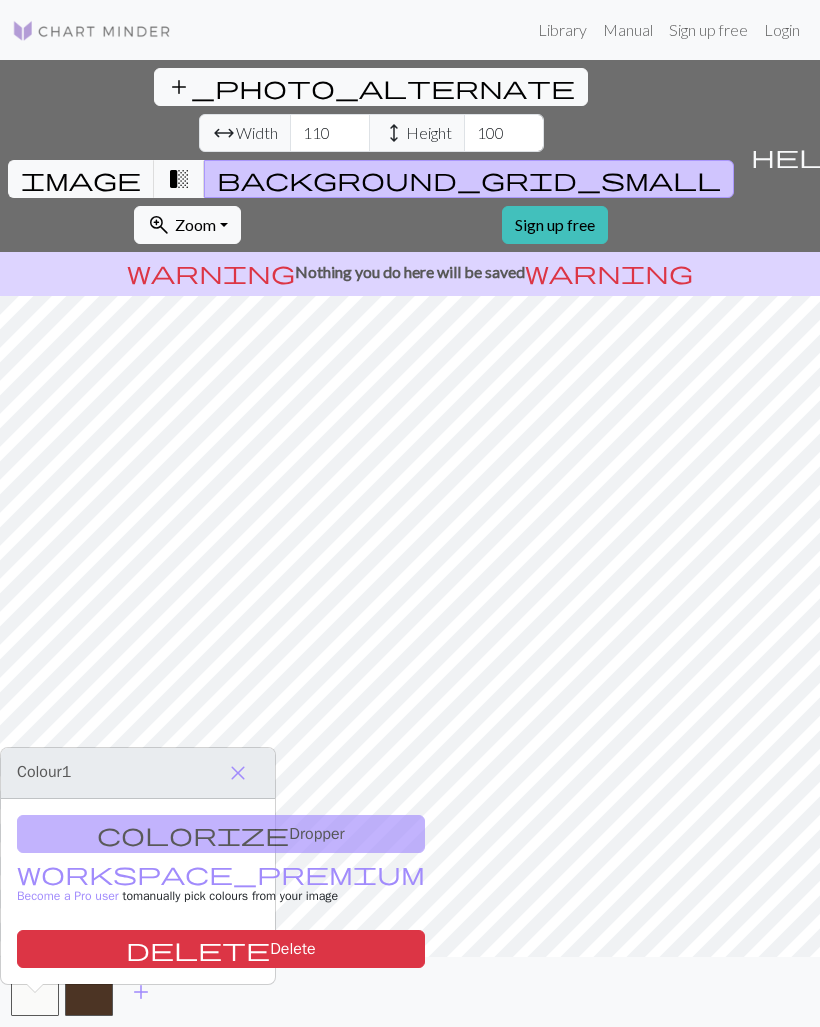 click on "add_photo_alternate" at bounding box center [371, 87] 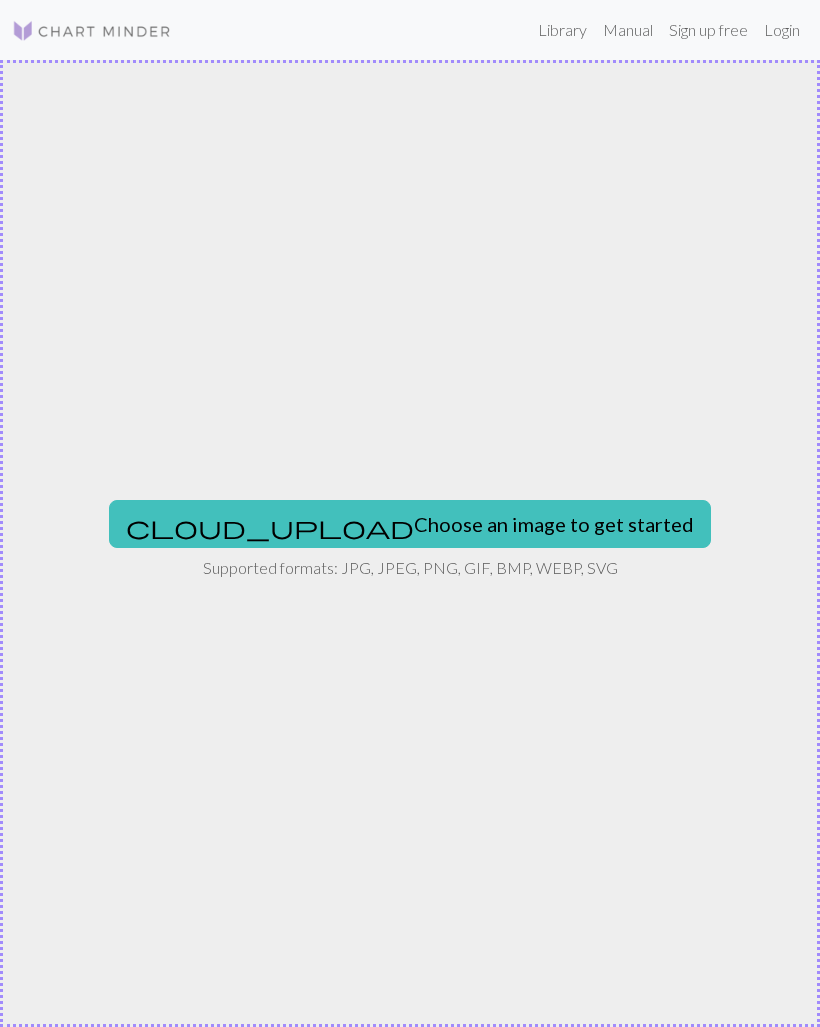 click on "cloud_upload  Choose an image to get started" at bounding box center (410, 524) 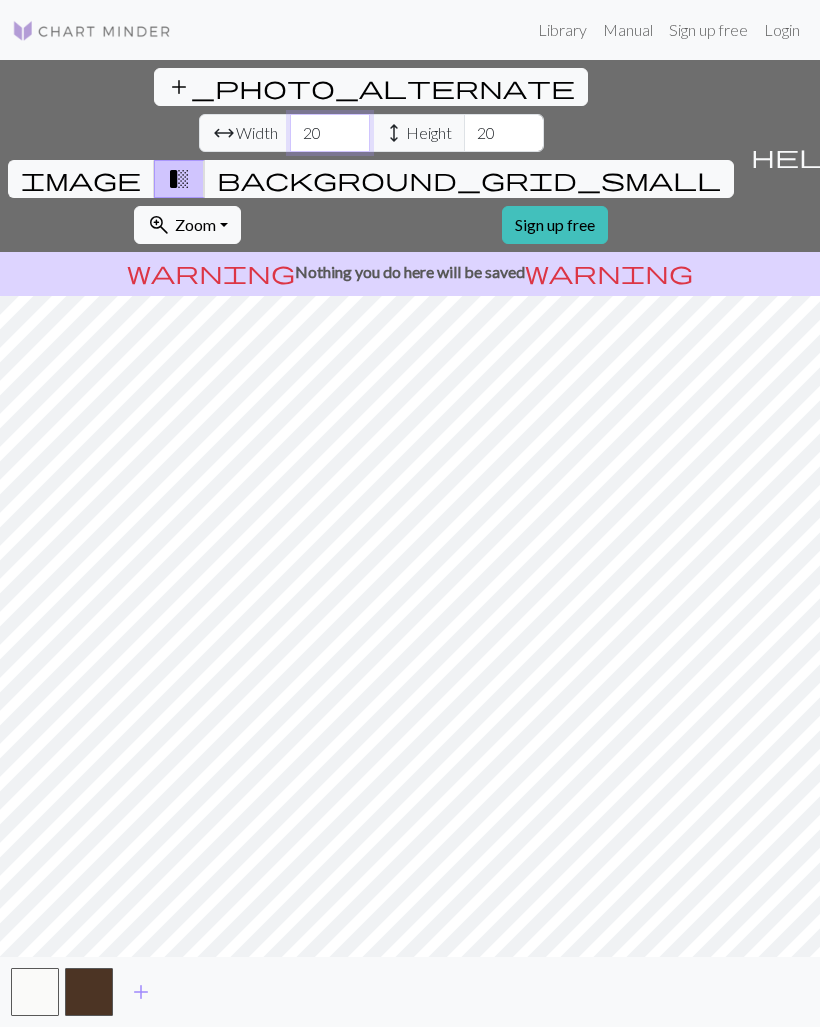 click on "20" at bounding box center [330, 133] 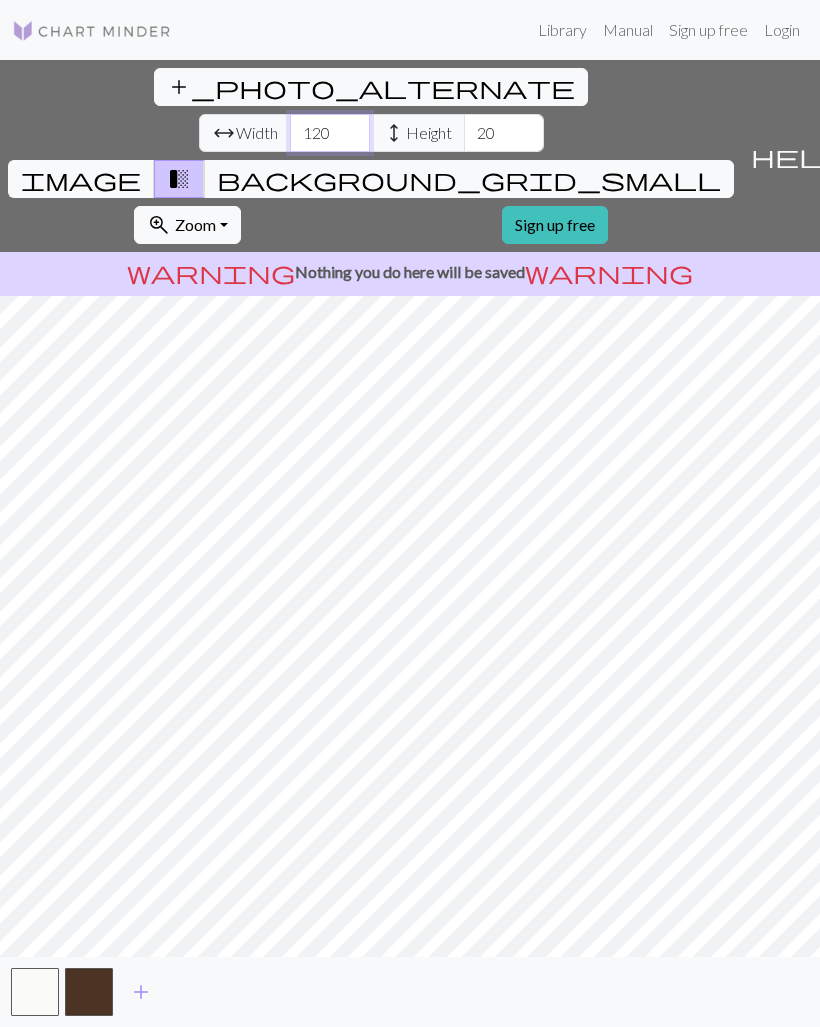 type on "120" 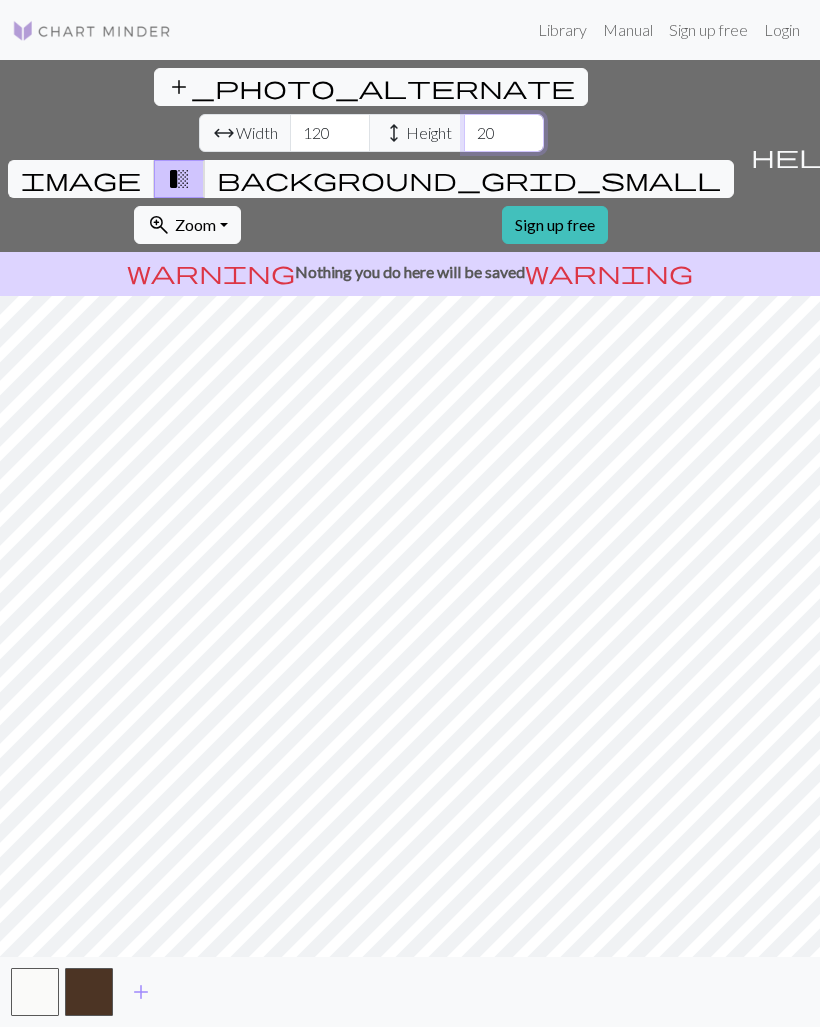 click on "20" at bounding box center [504, 133] 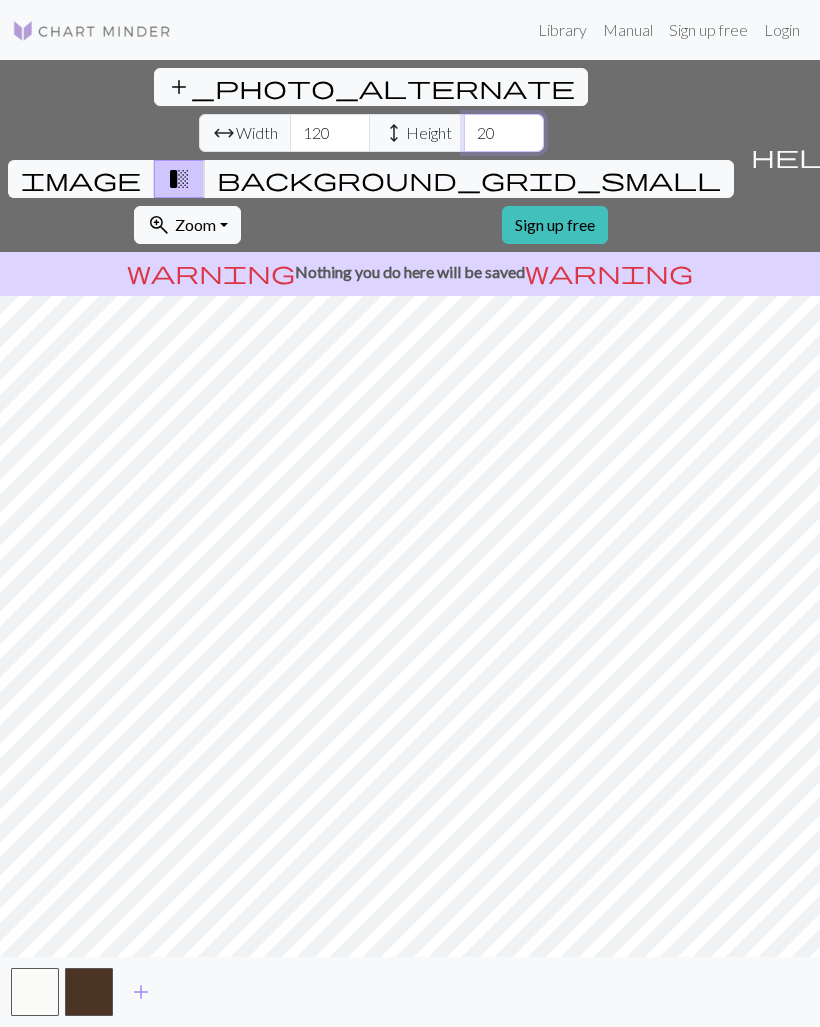 click on "20" at bounding box center (504, 133) 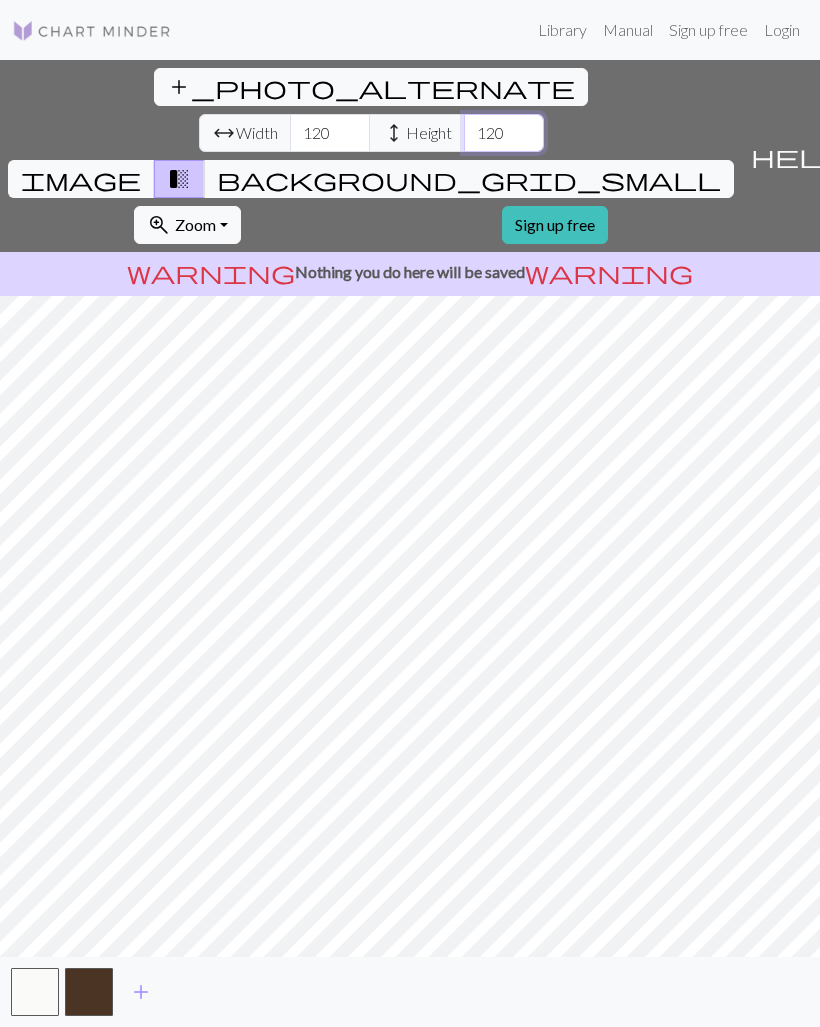 type on "120" 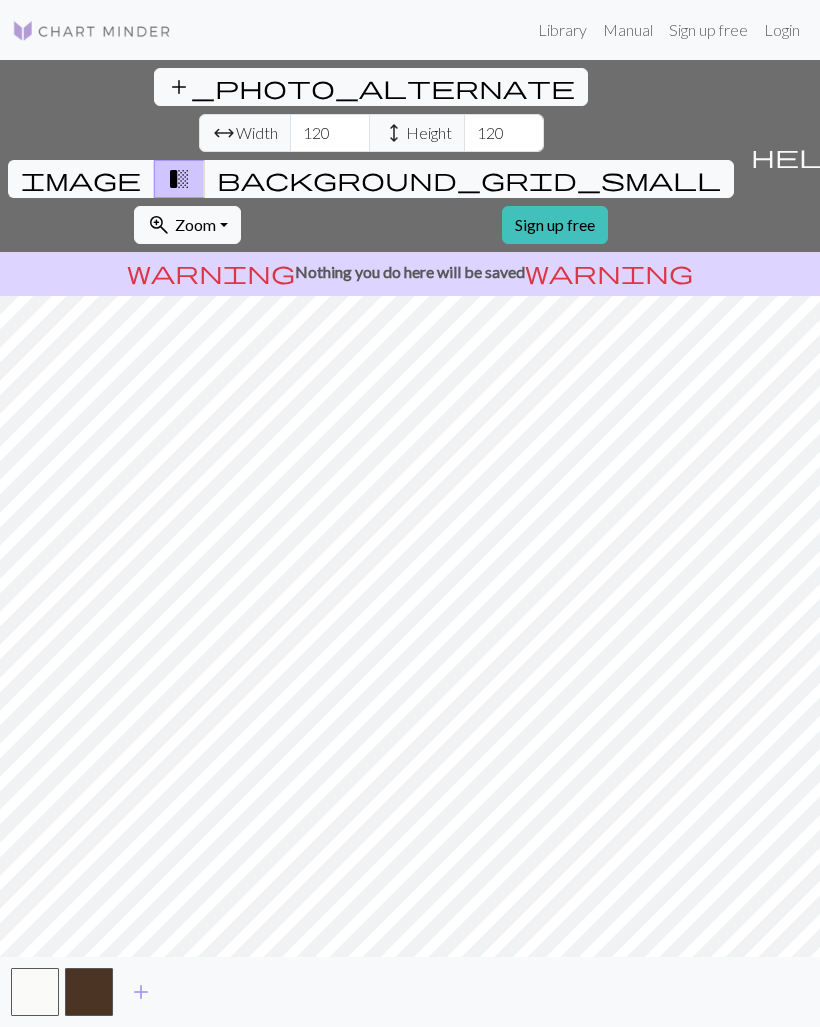 click on "background_grid_small" at bounding box center (469, 179) 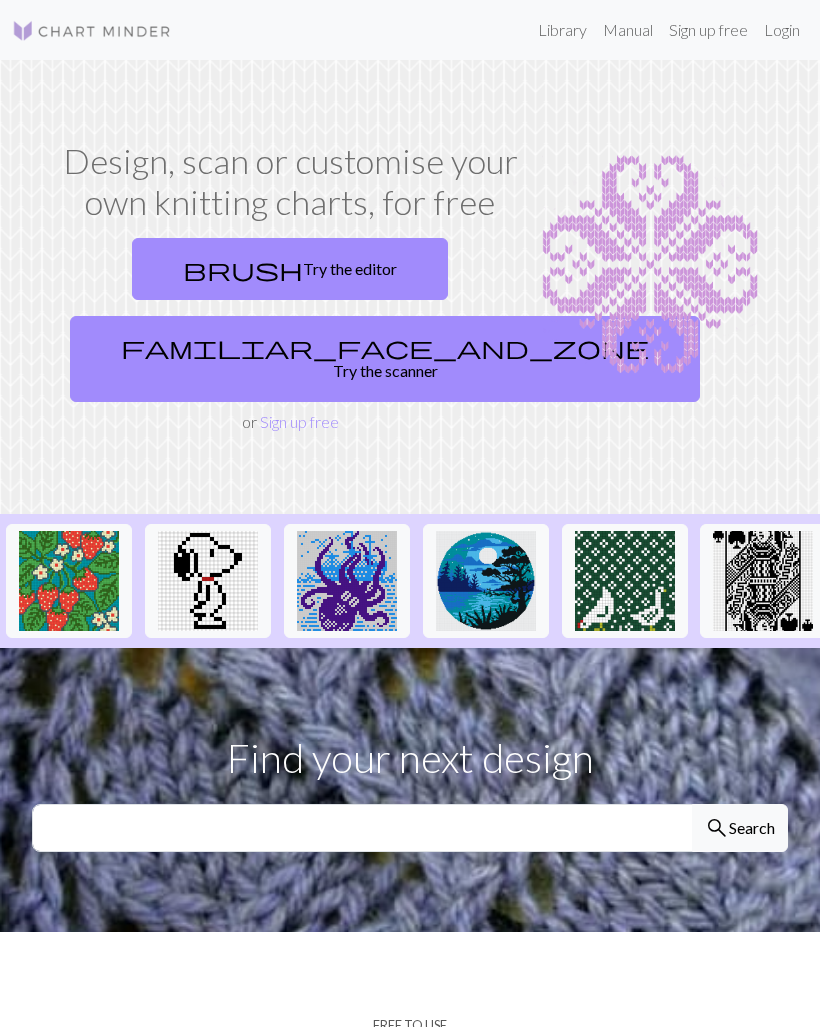 click on "brush  Try the editor" at bounding box center [290, 269] 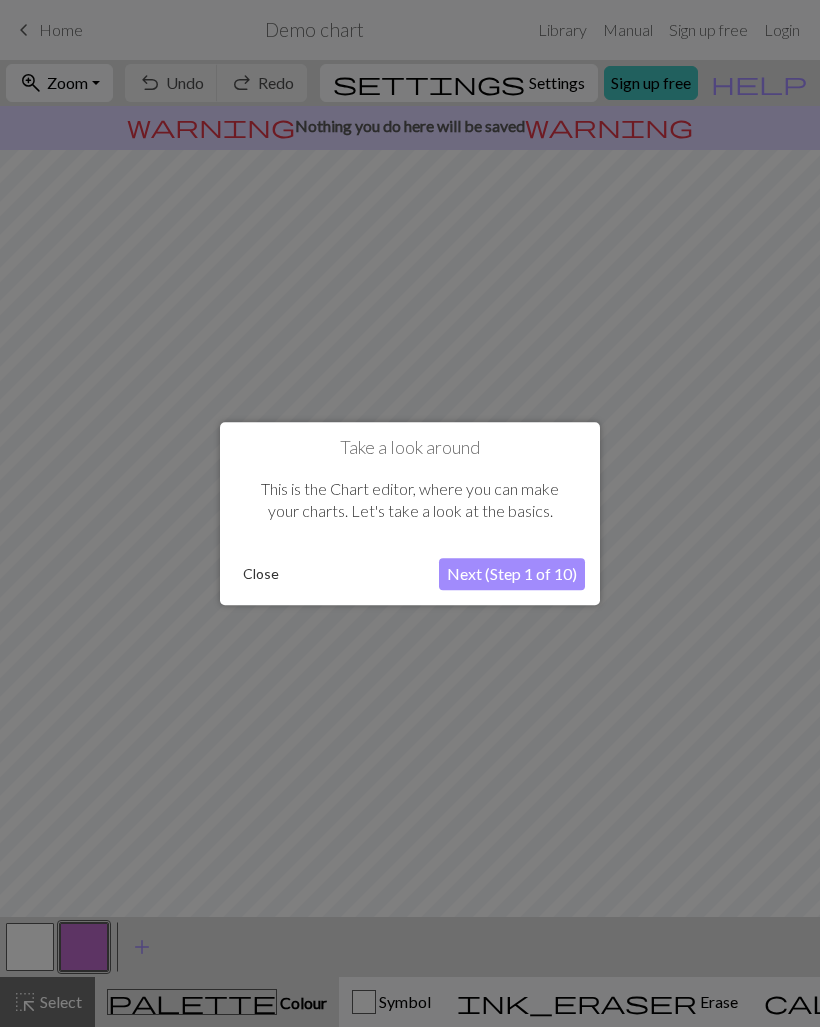 click on "Next (Step 1 of 10)" at bounding box center (512, 574) 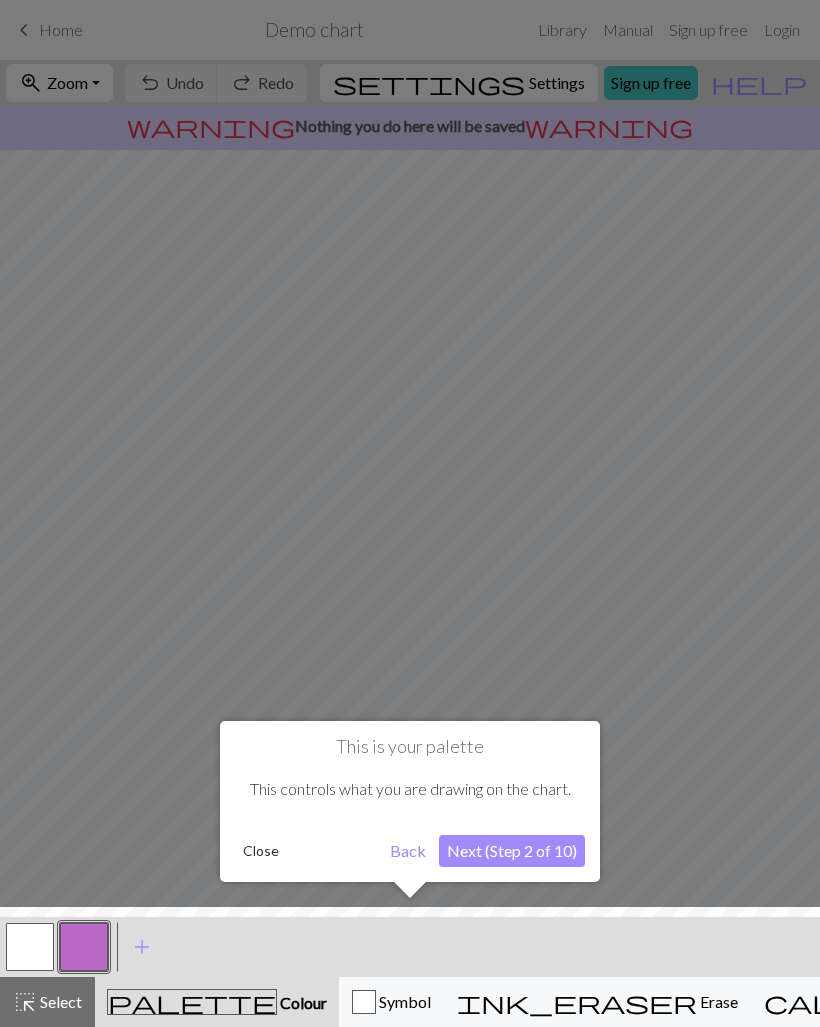 click on "Next (Step 2 of 10)" at bounding box center (512, 851) 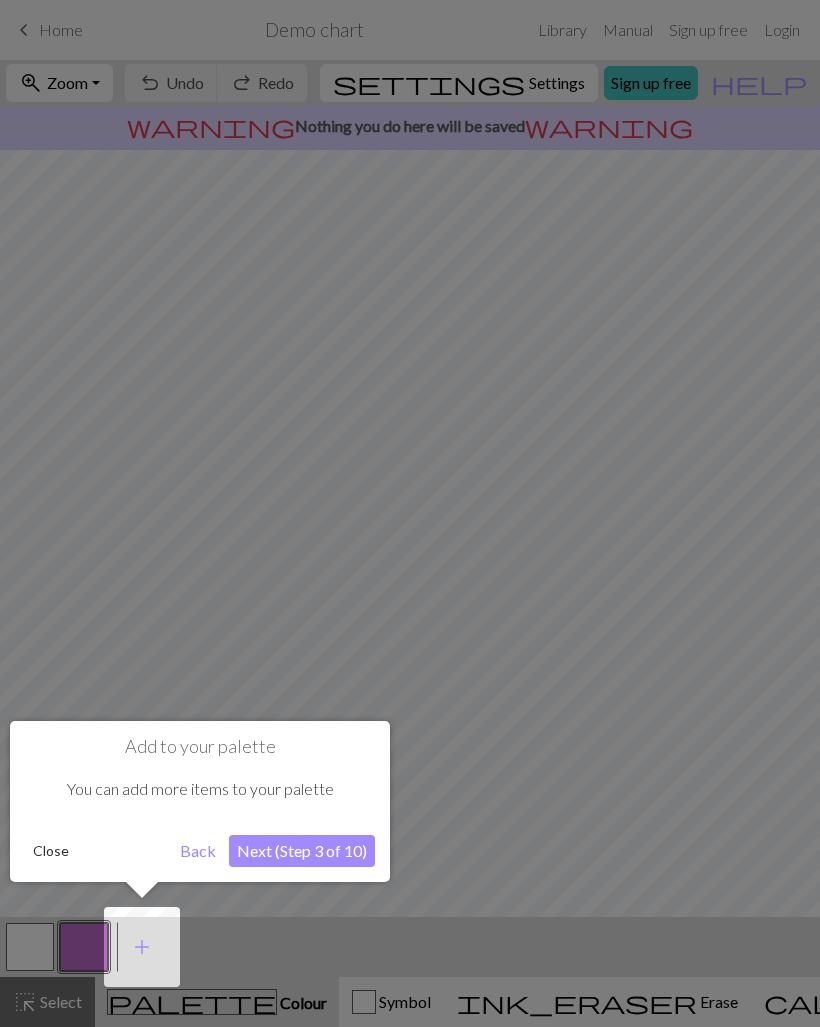 click on "Next (Step 3 of 10)" at bounding box center (302, 851) 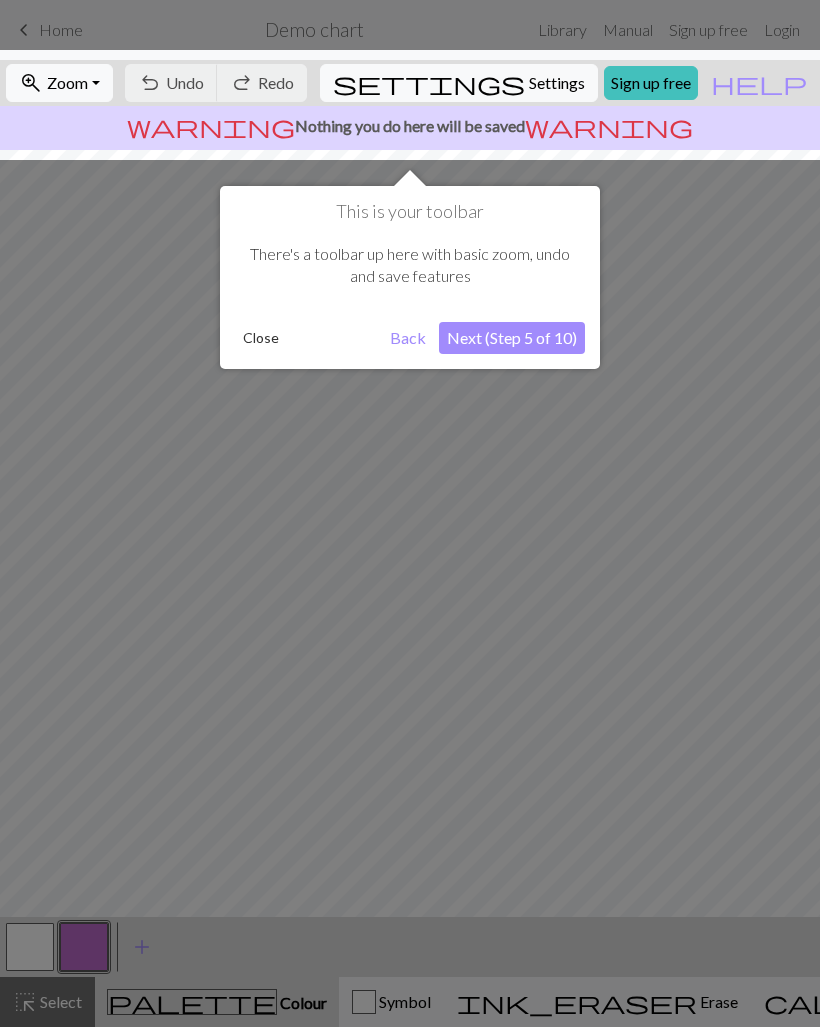 click on "Next (Step 5 of 10)" at bounding box center [512, 338] 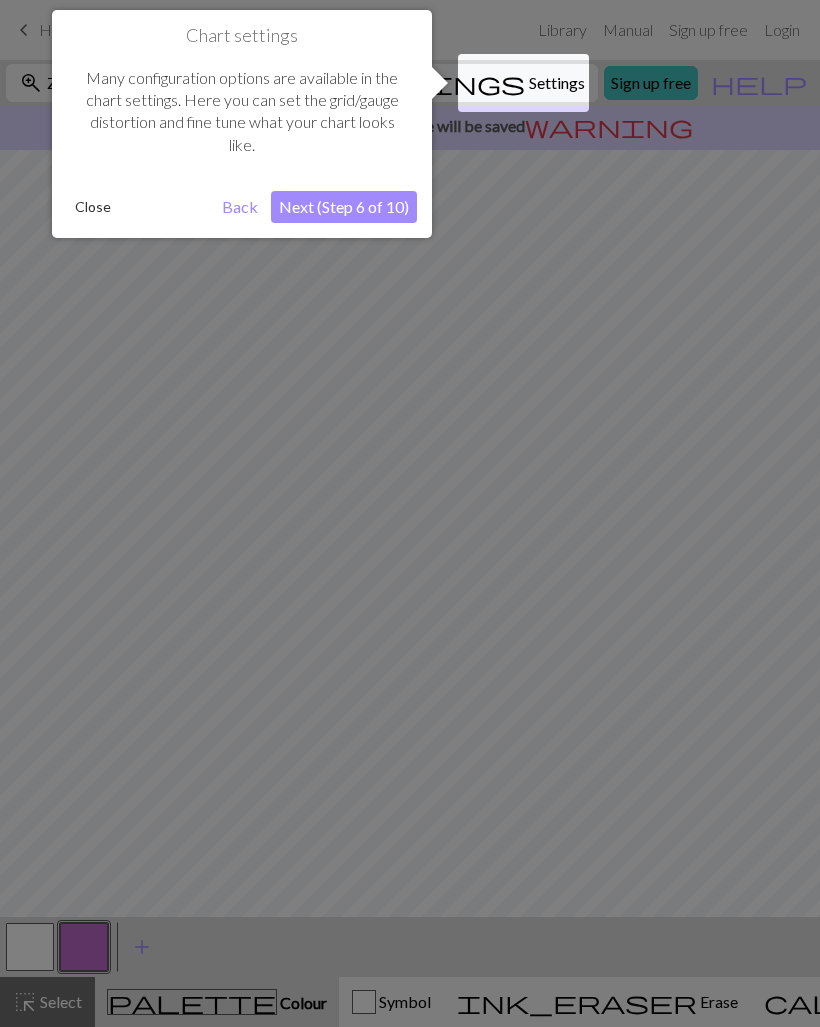 click on "Next (Step 6 of 10)" at bounding box center (344, 207) 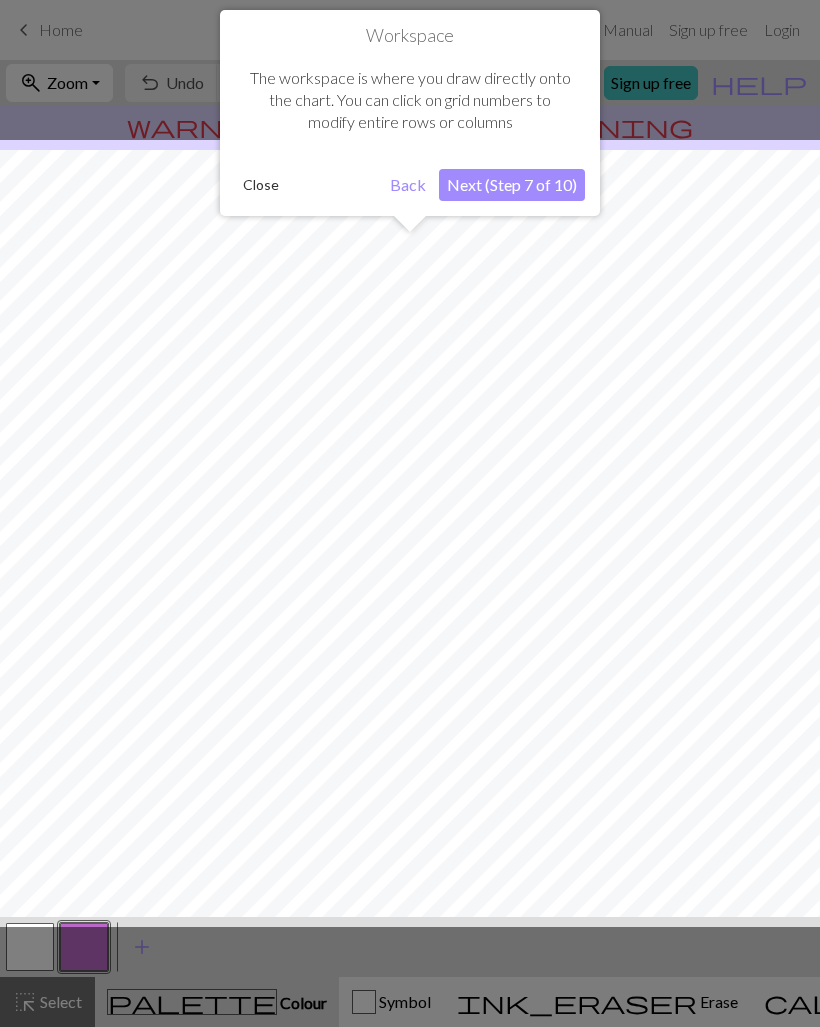 click on "Next (Step 7 of 10)" at bounding box center [512, 185] 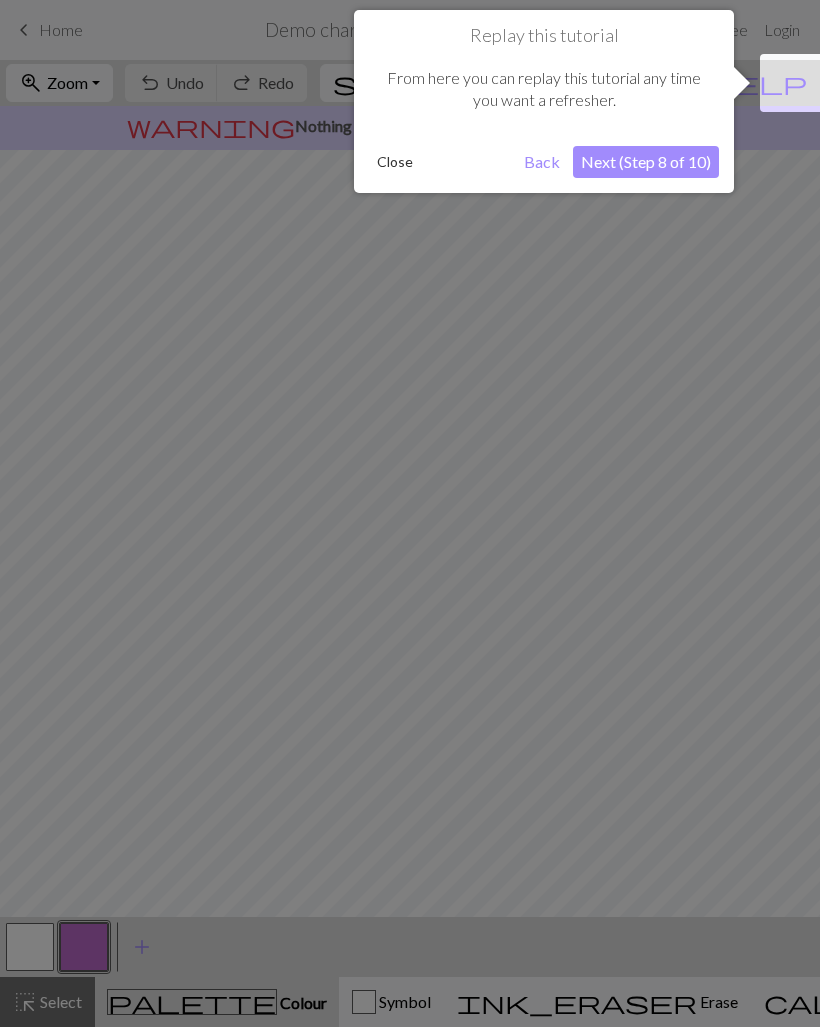 click on "Next (Step 8 of 10)" at bounding box center [646, 162] 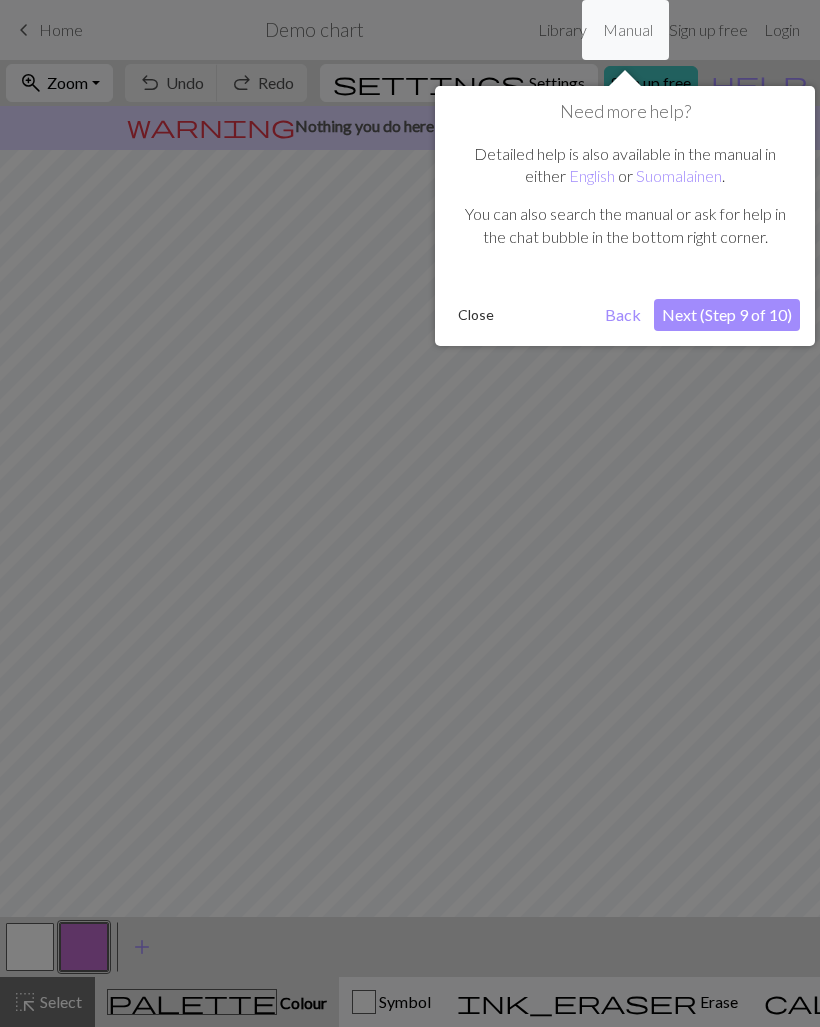 click on "Next (Step 9 of 10)" at bounding box center [727, 315] 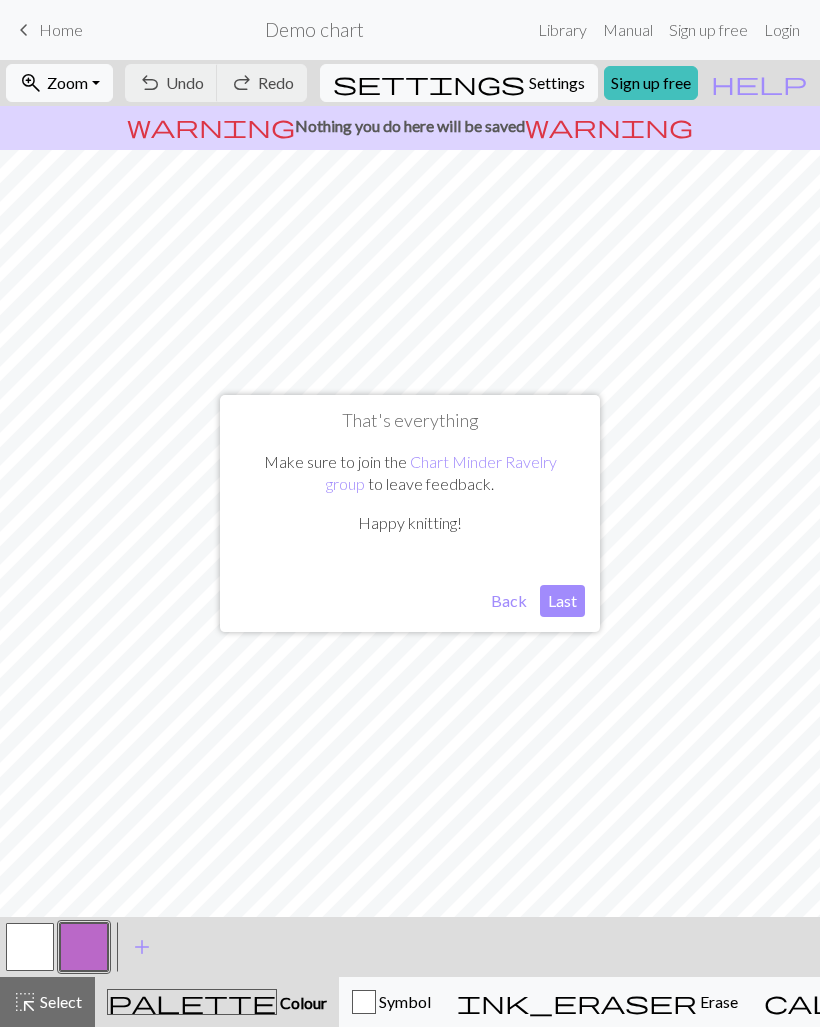 click on "Last" at bounding box center [562, 601] 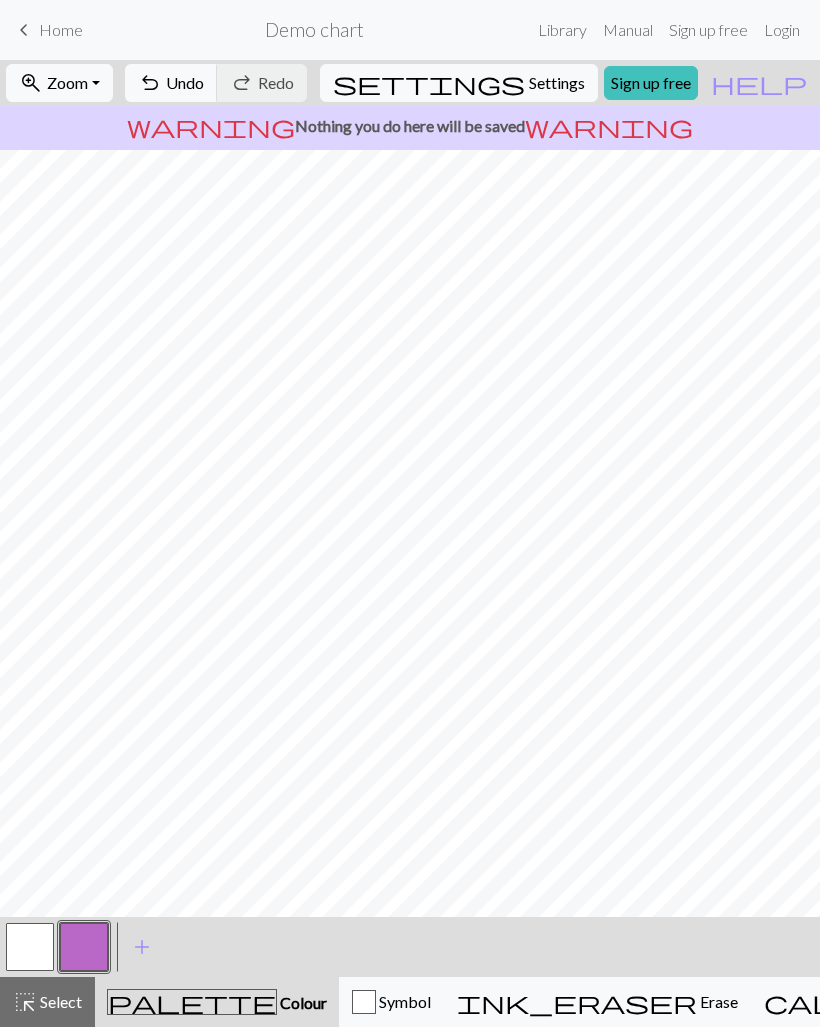 click at bounding box center (30, 947) 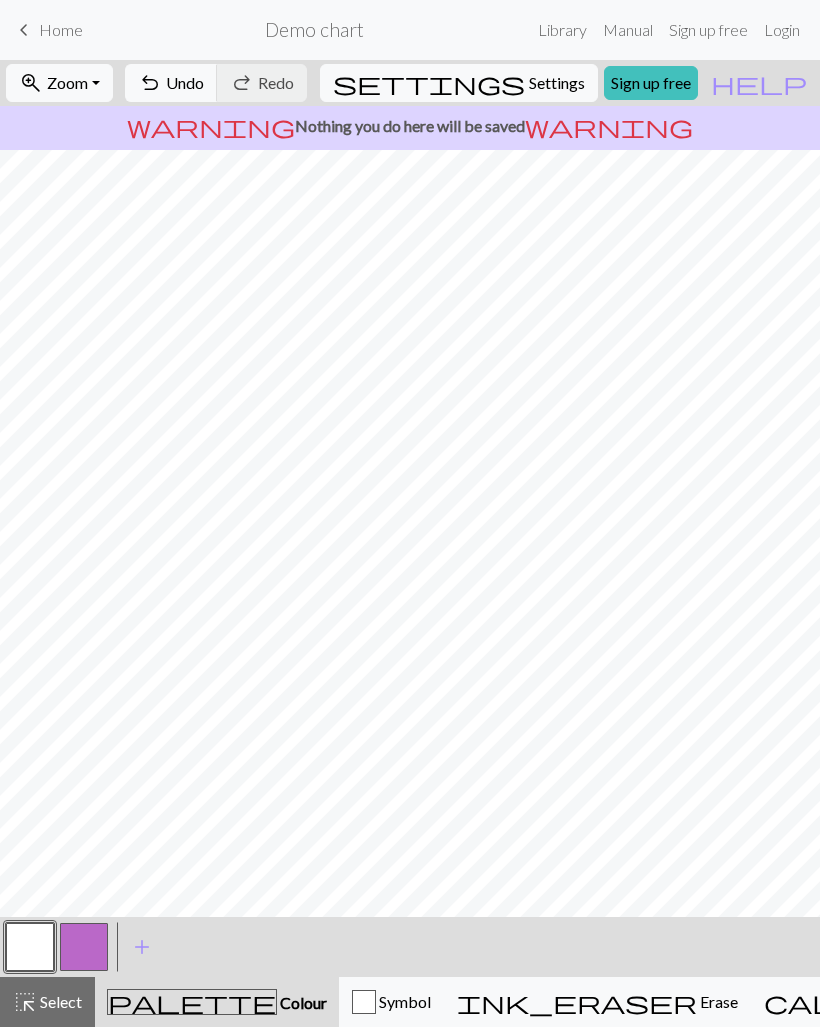 click on "Colour" at bounding box center [302, 1002] 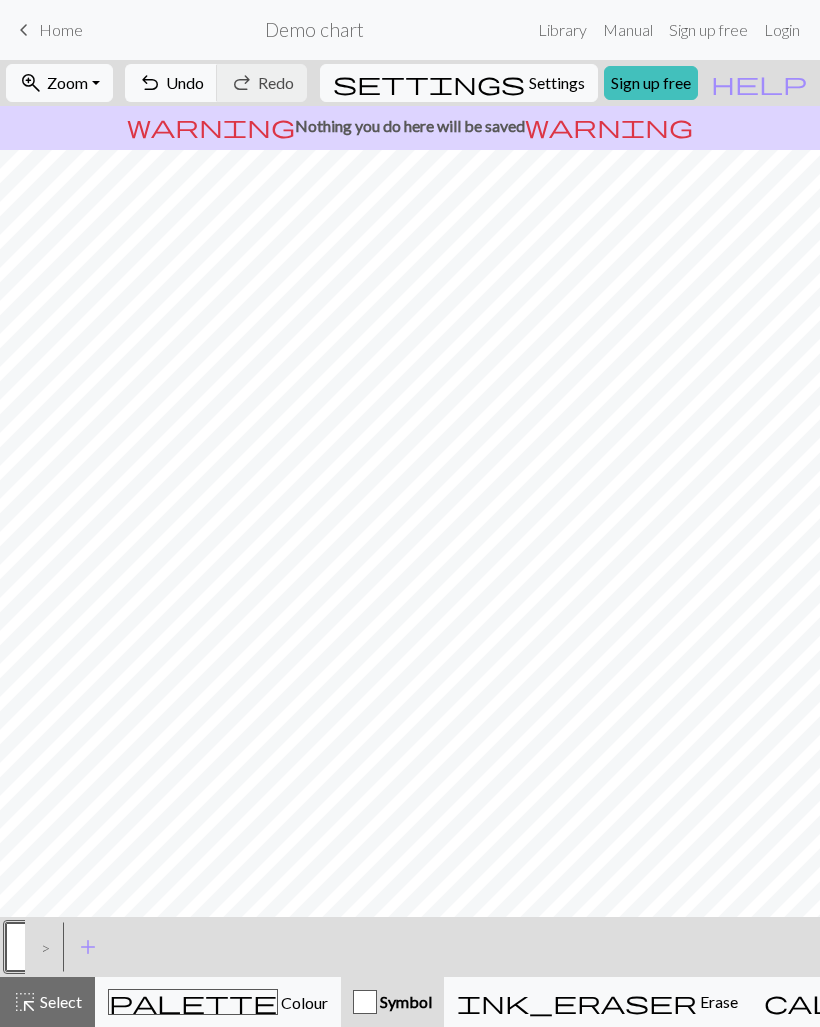 click on "Knitting mode" at bounding box center (1150, 1001) 